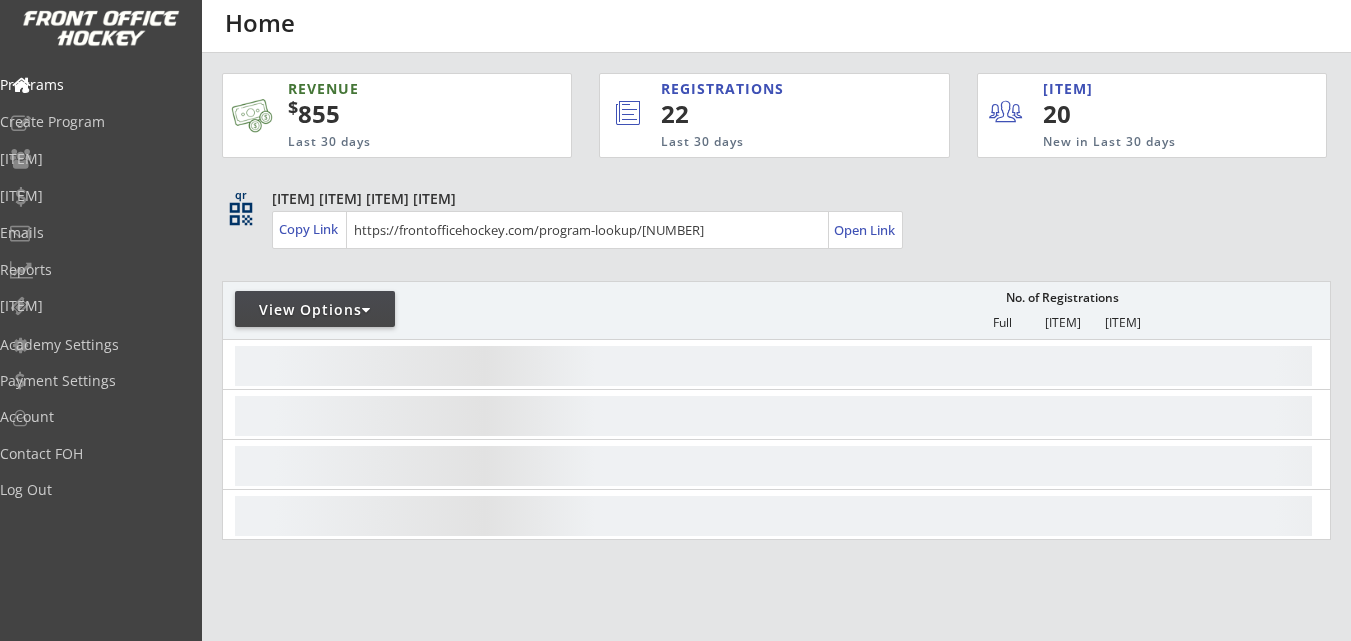 scroll, scrollTop: 0, scrollLeft: 0, axis: both 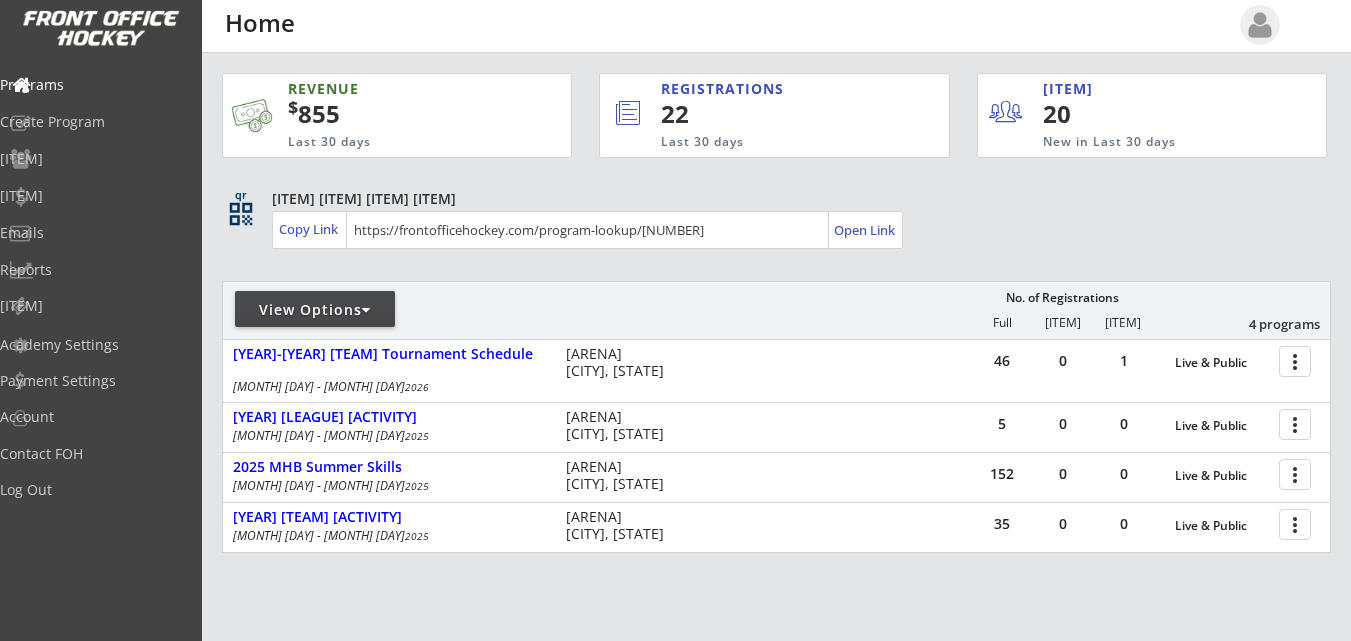 click on "View Options" at bounding box center (315, 310) 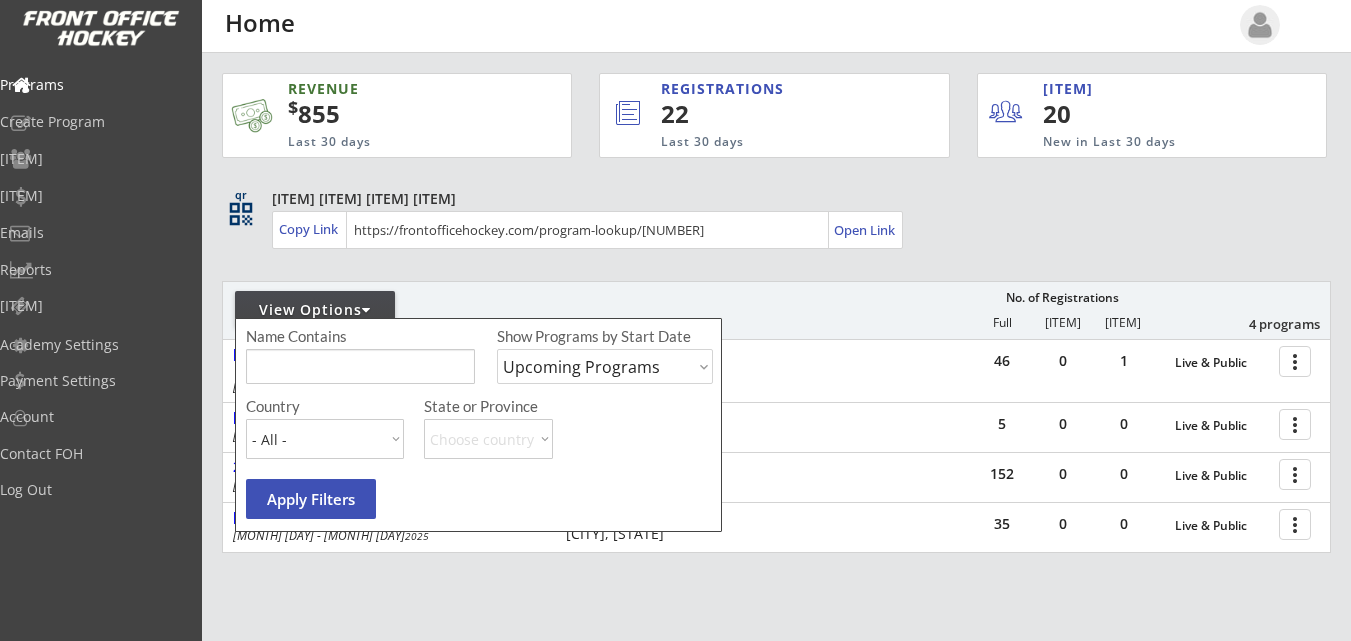 click on "Upcoming Programs Past Programs Specific Date Range" at bounding box center (605, 366) 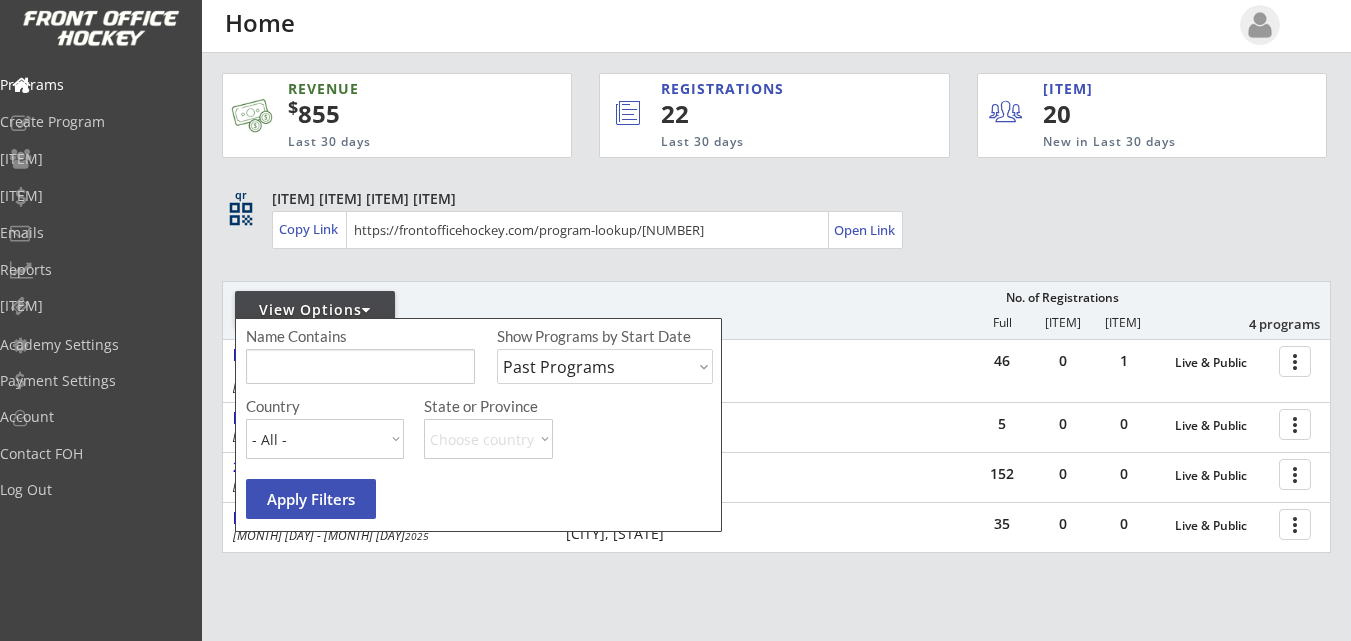 click on "Upcoming Programs Past Programs Specific Date Range" at bounding box center [605, 366] 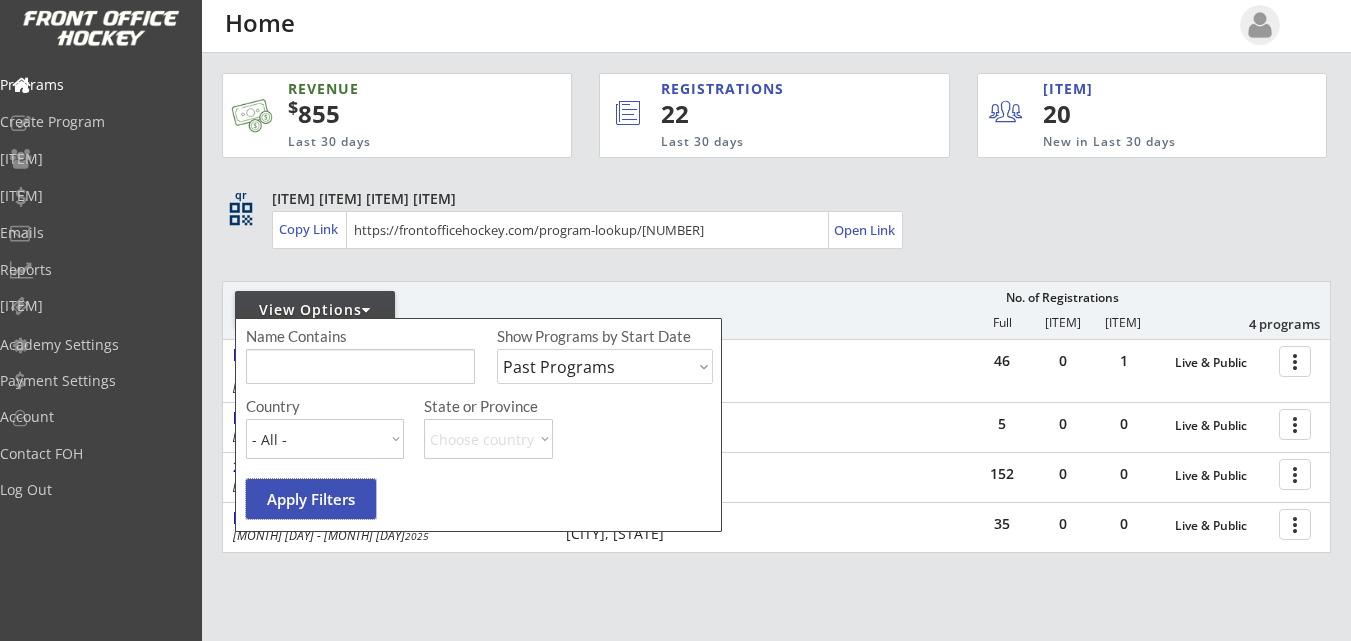 click on "Apply Filters" at bounding box center (311, 499) 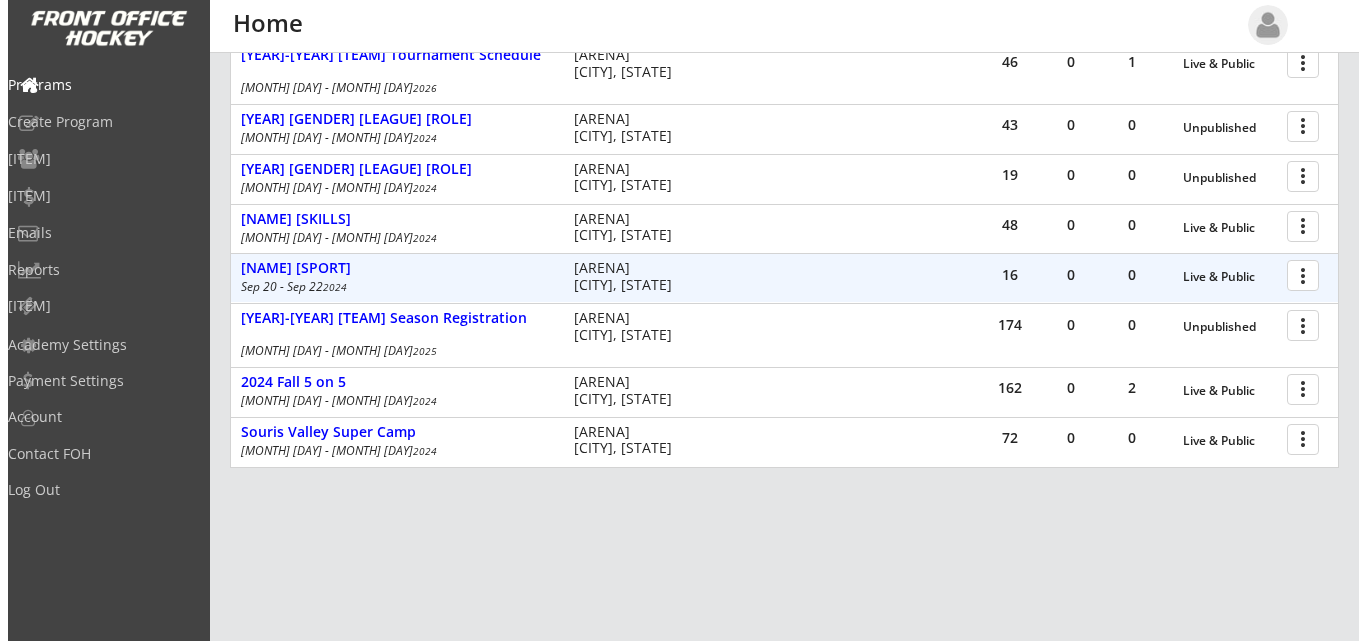 scroll, scrollTop: 700, scrollLeft: 0, axis: vertical 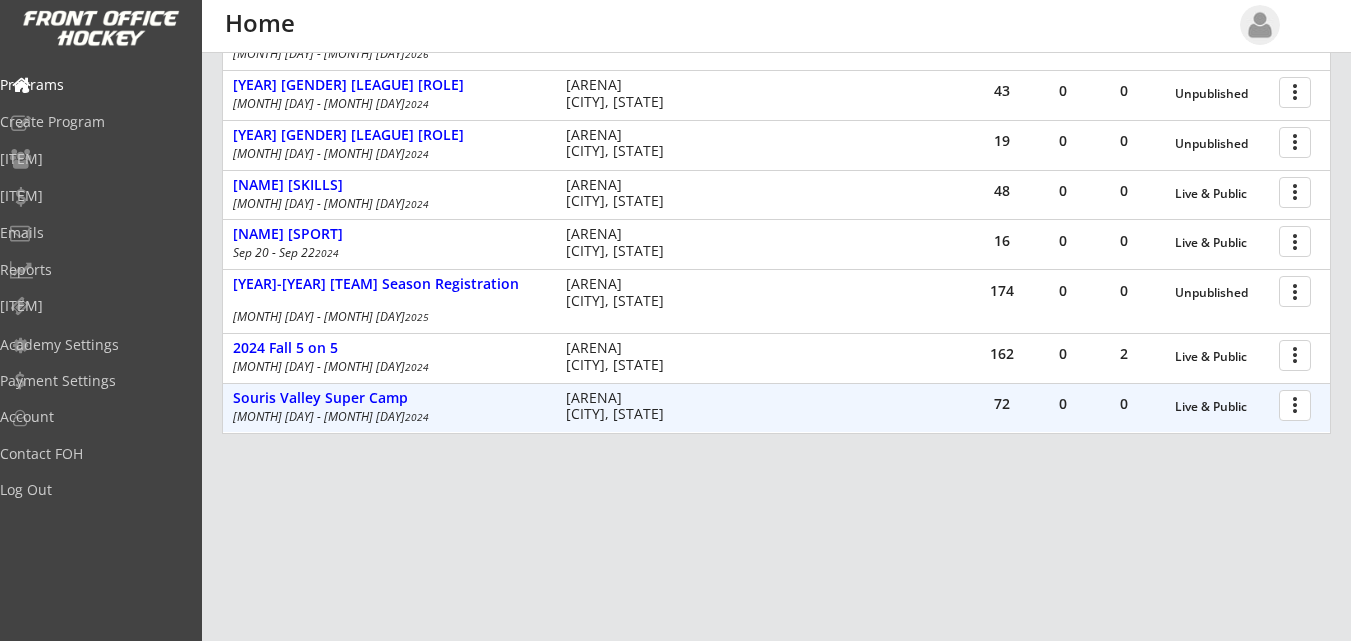 click at bounding box center [1298, 404] 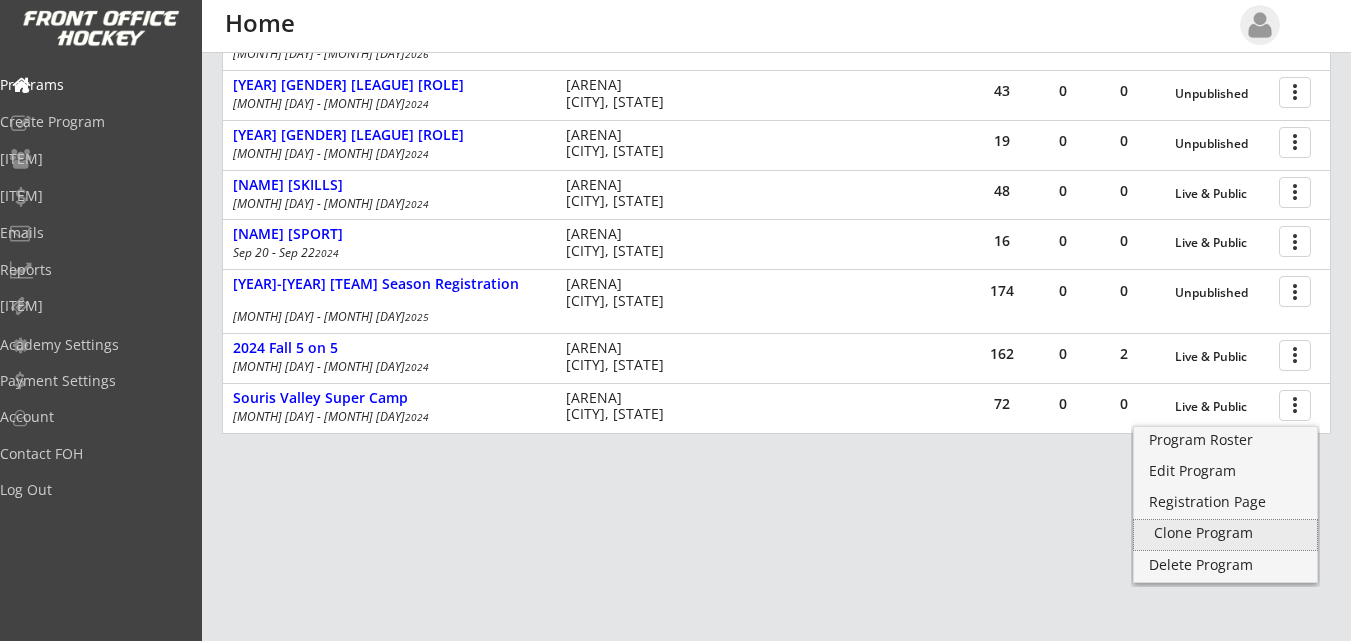 click on "Clone Program" at bounding box center [1225, 533] 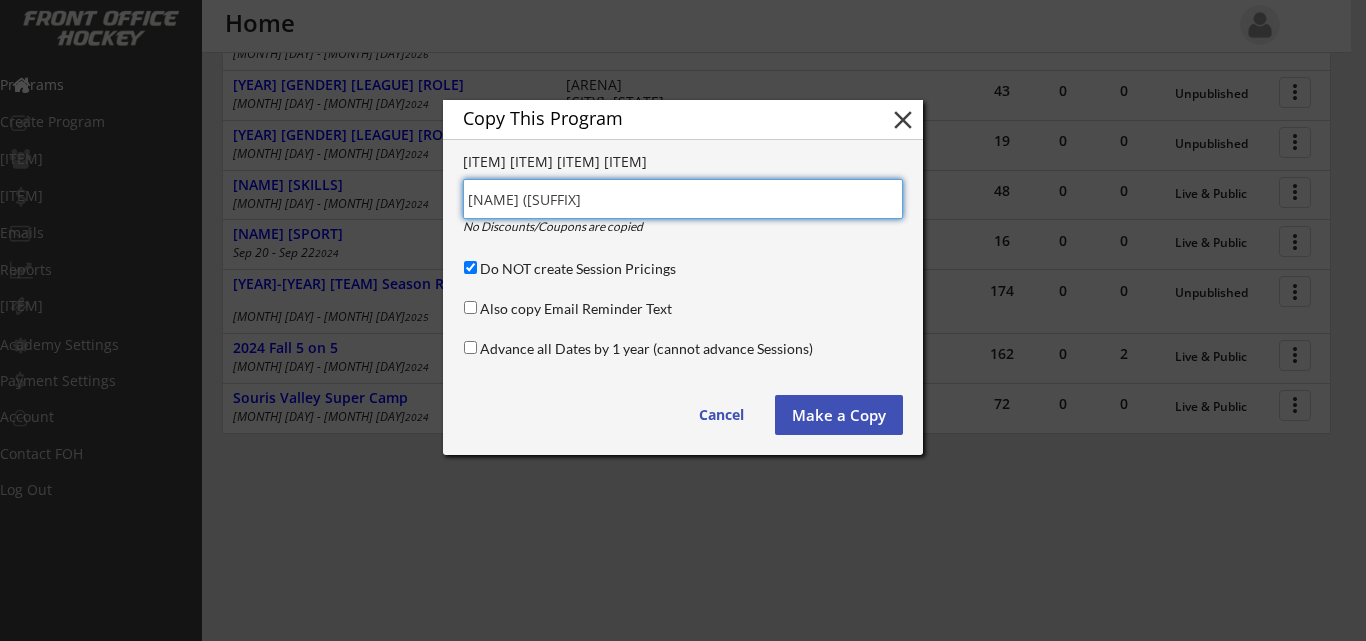 click at bounding box center [683, 199] 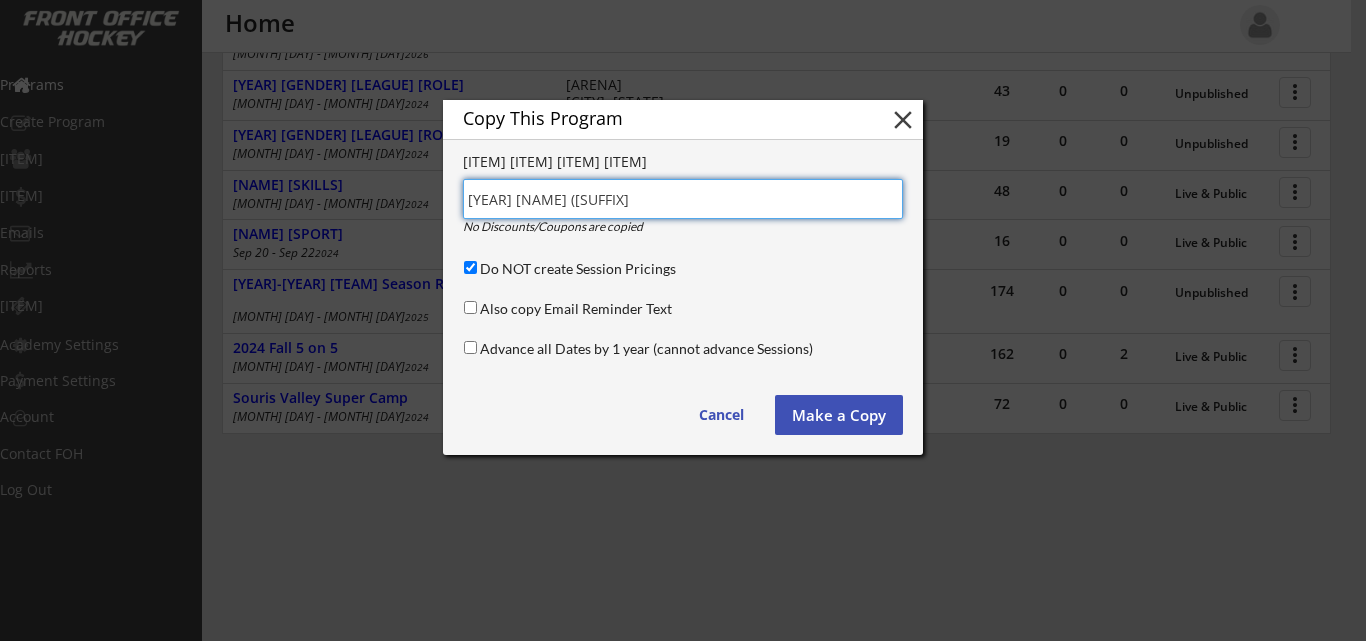 click at bounding box center (683, 199) 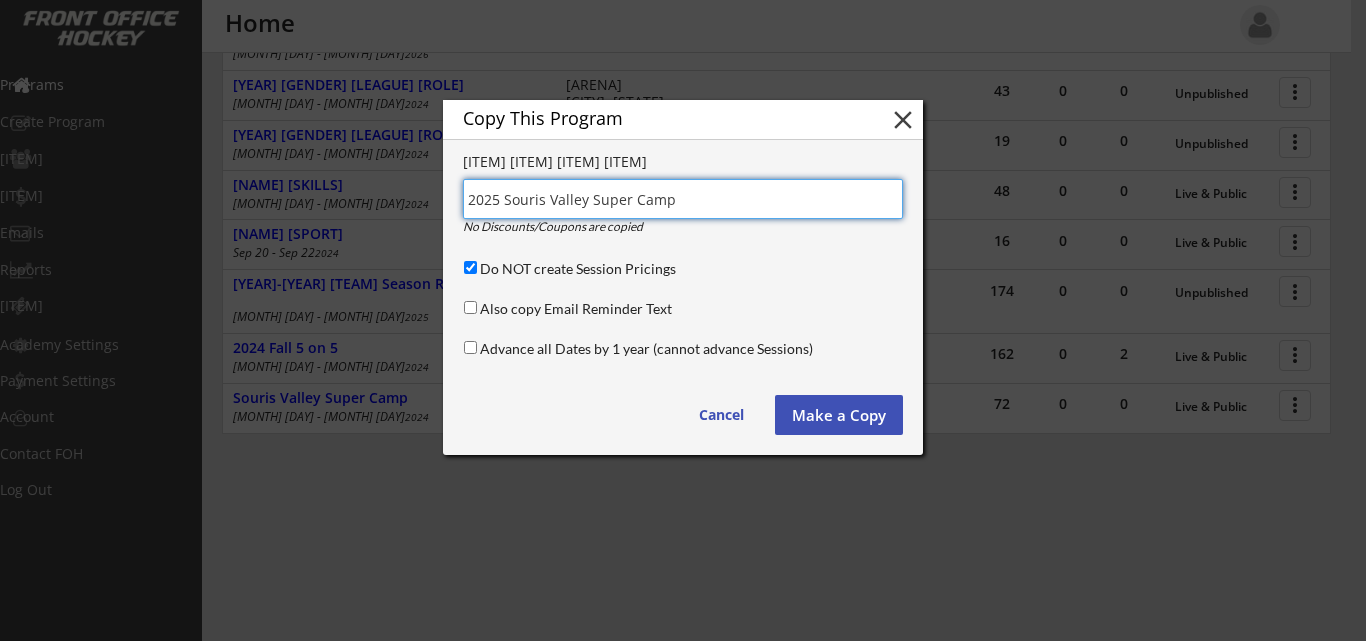 type on "2025 Souris Valley Super Camp" 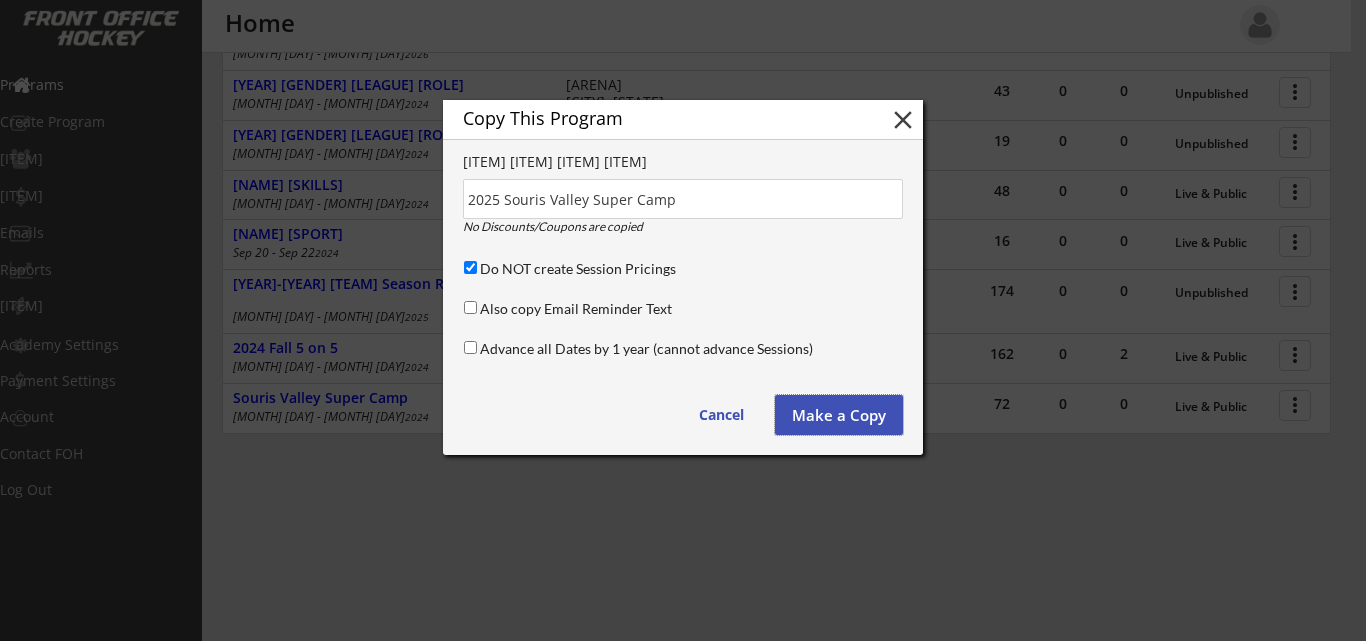 click on "Make a Copy" at bounding box center [839, 415] 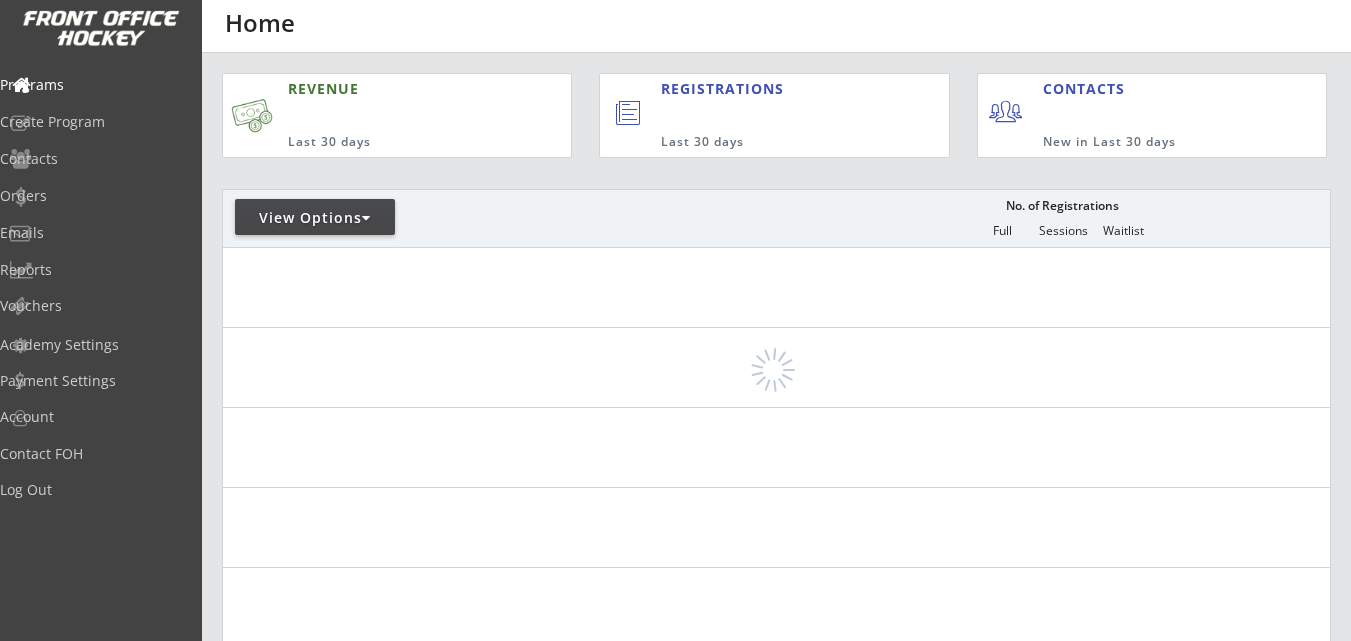 scroll, scrollTop: 0, scrollLeft: 0, axis: both 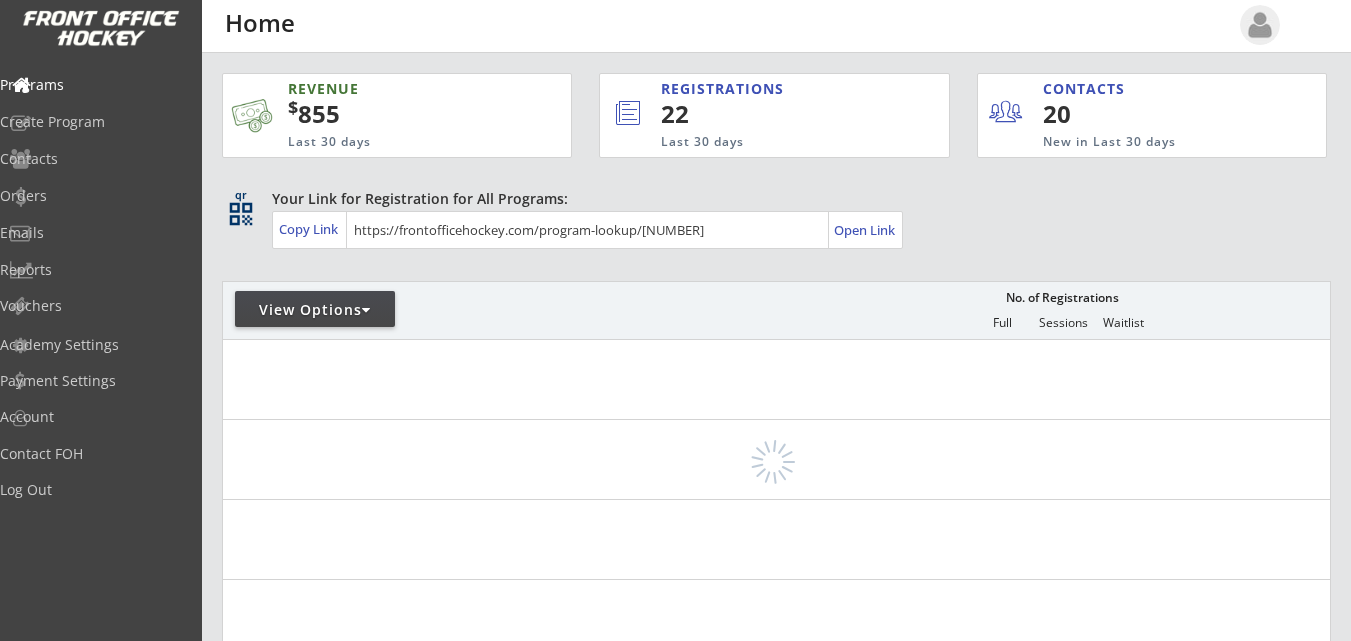 click on "View Options" at bounding box center (315, 310) 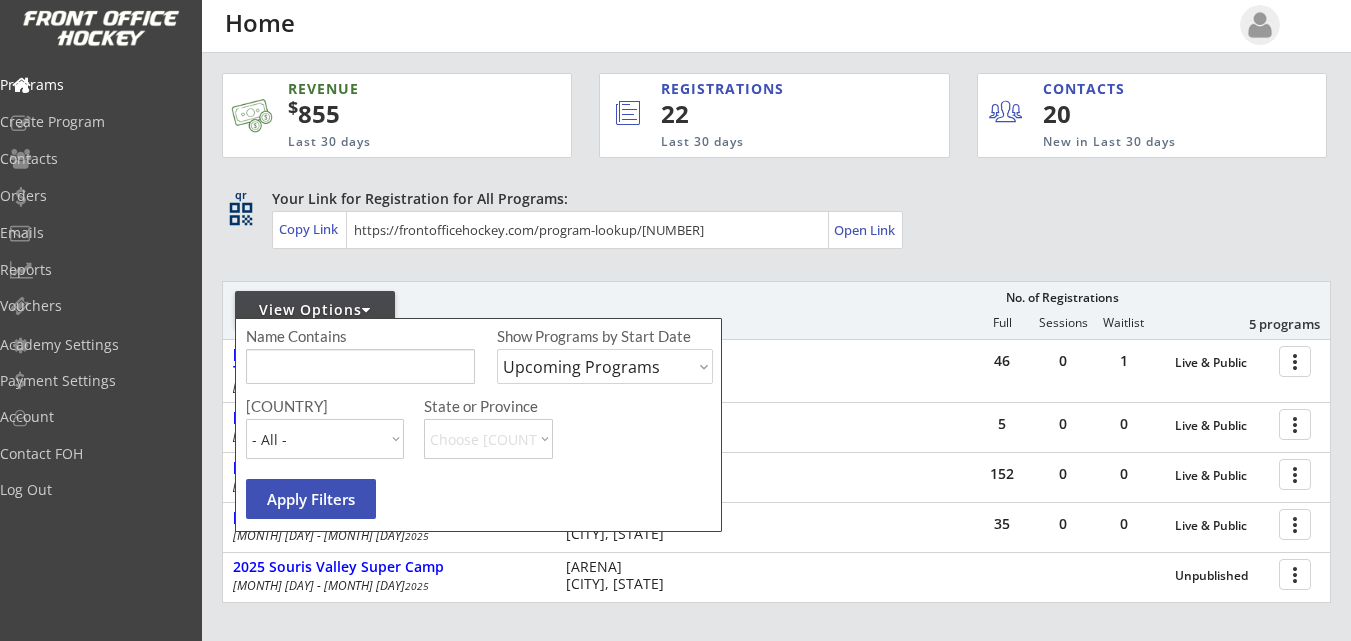 click on "Upcoming Programs Past Programs Specific Date Range" at bounding box center [605, 366] 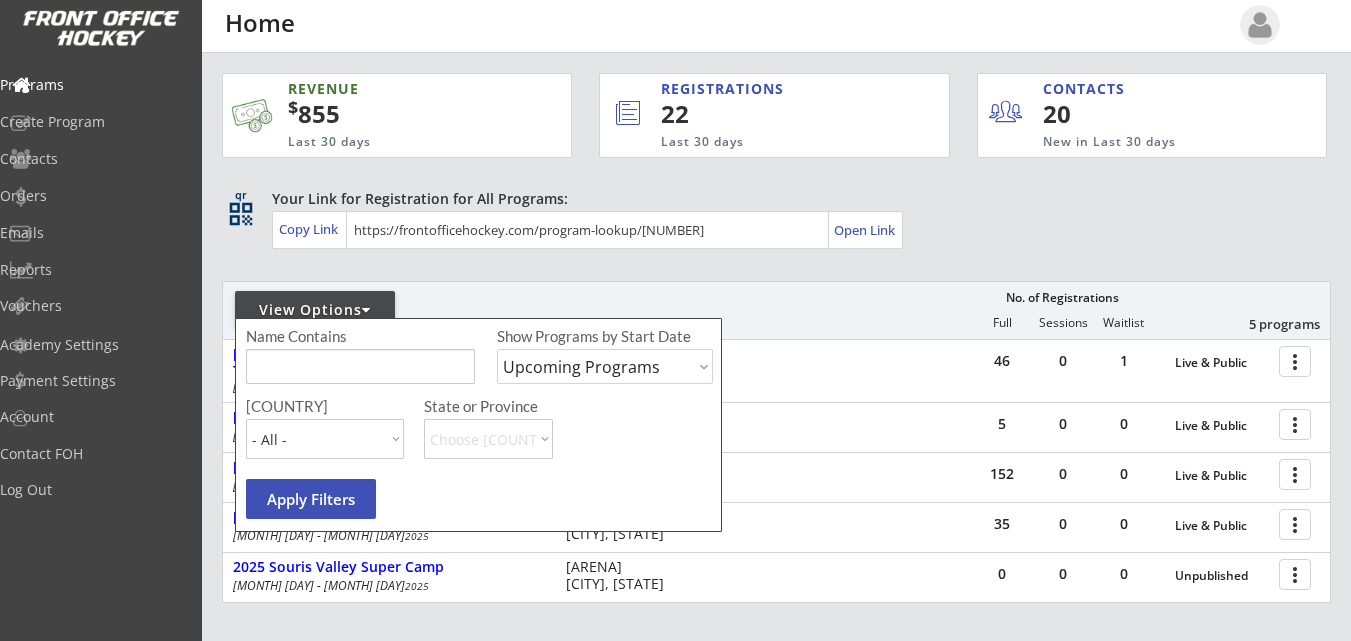 select on ""Past Programs"" 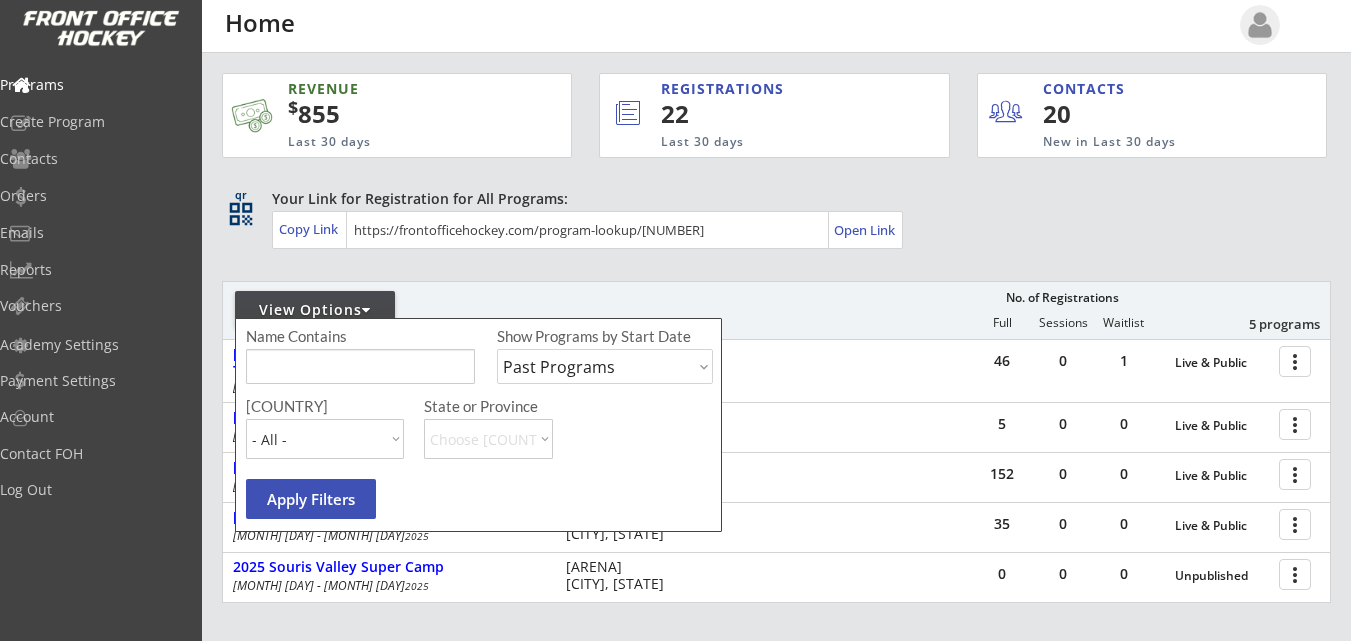 click on "Upcoming Programs Past Programs Specific Date Range" at bounding box center (605, 366) 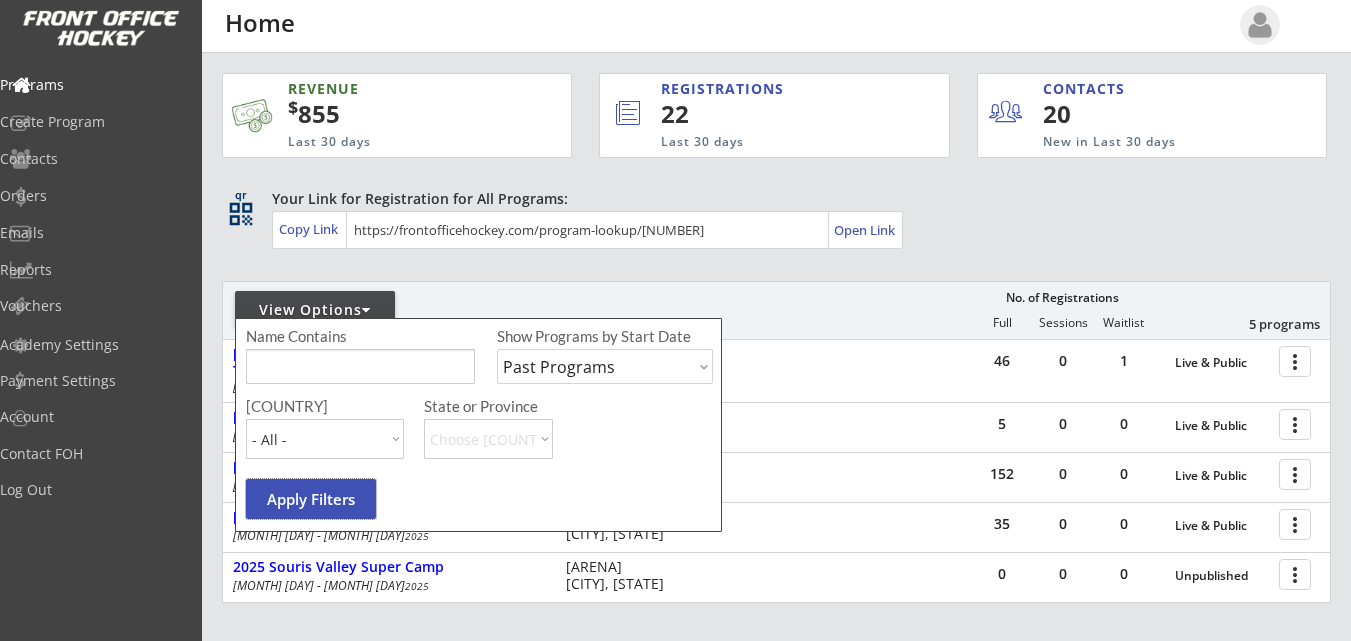 click on "Apply Filters" at bounding box center (311, 499) 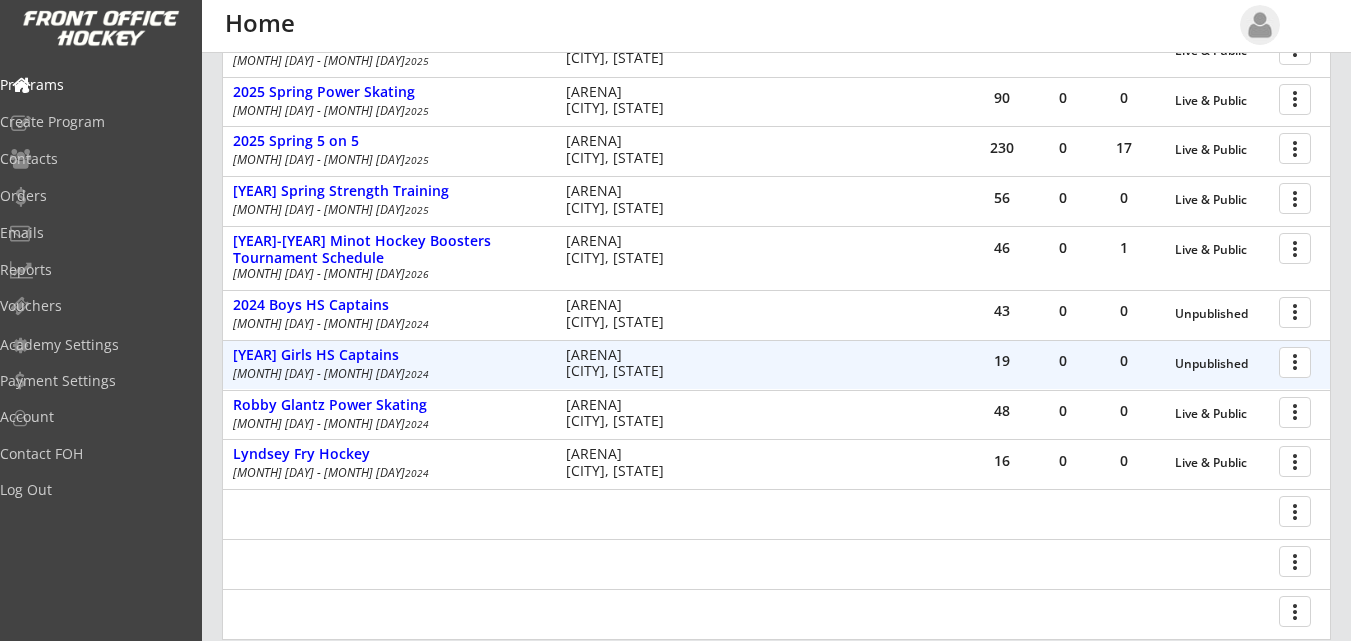 scroll, scrollTop: 579, scrollLeft: 0, axis: vertical 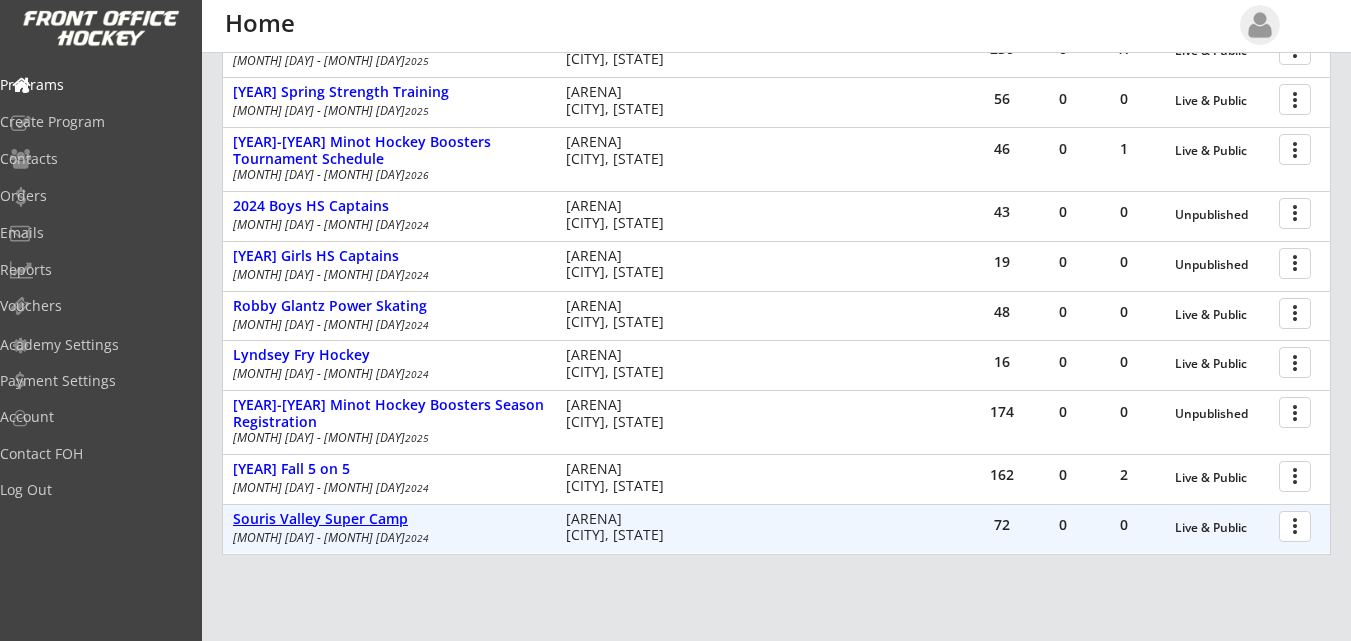 click on "Souris Valley Super Camp" at bounding box center (1222, 528) 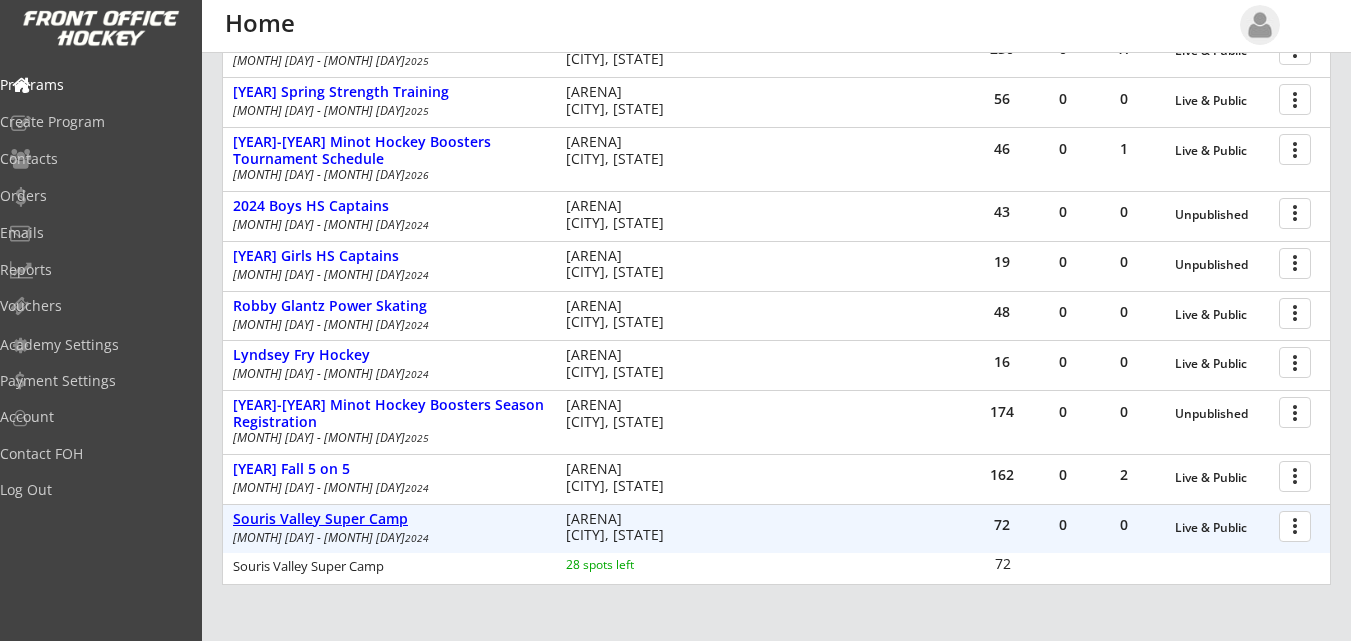 click on "Souris Valley Super Camp" at bounding box center [1222, 528] 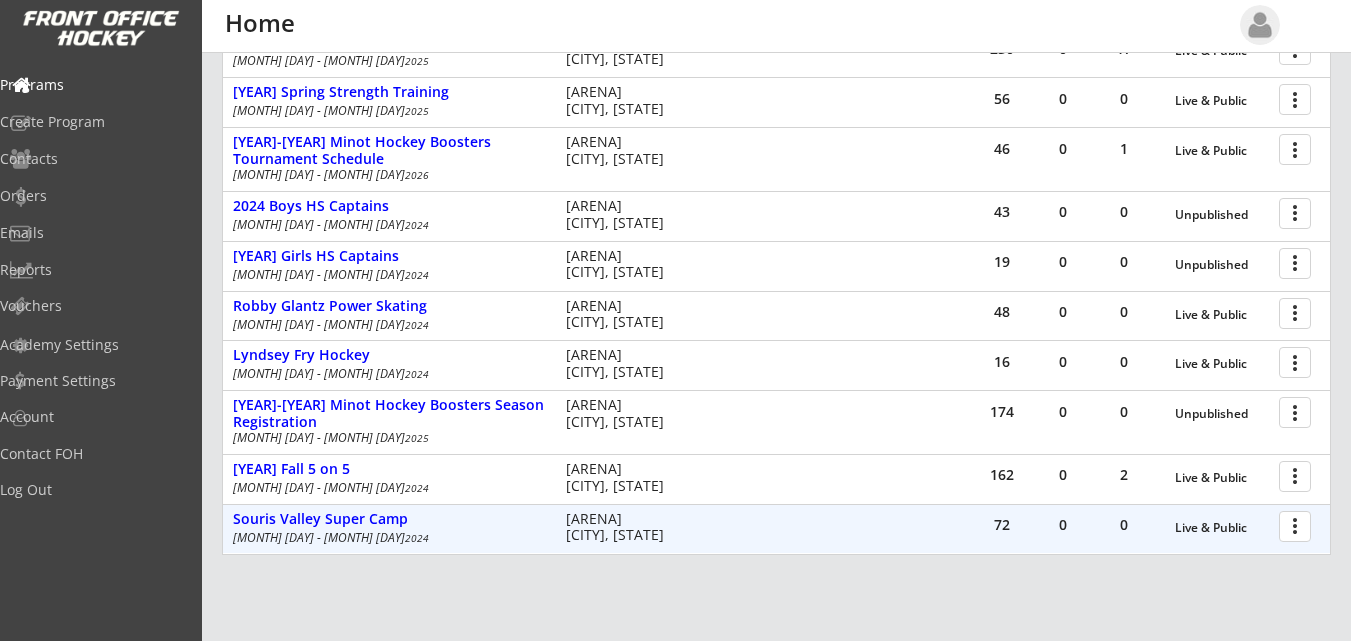 click at bounding box center [1298, 525] 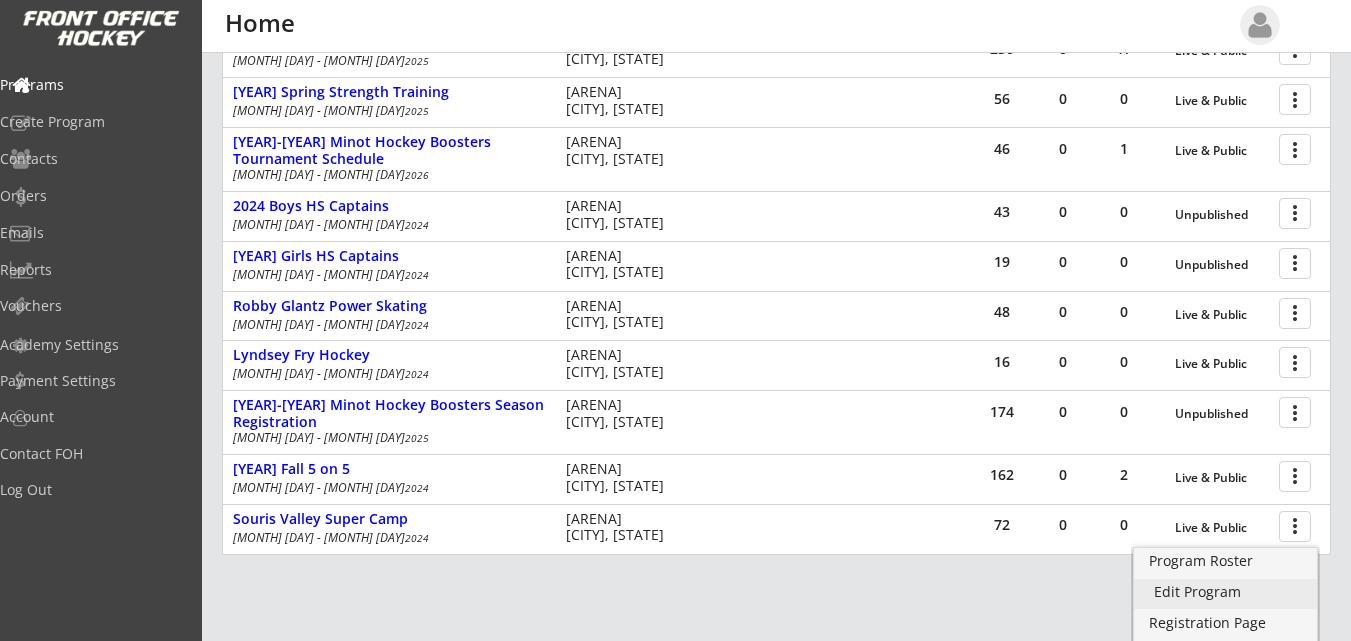click on "Edit Program" at bounding box center (1225, 592) 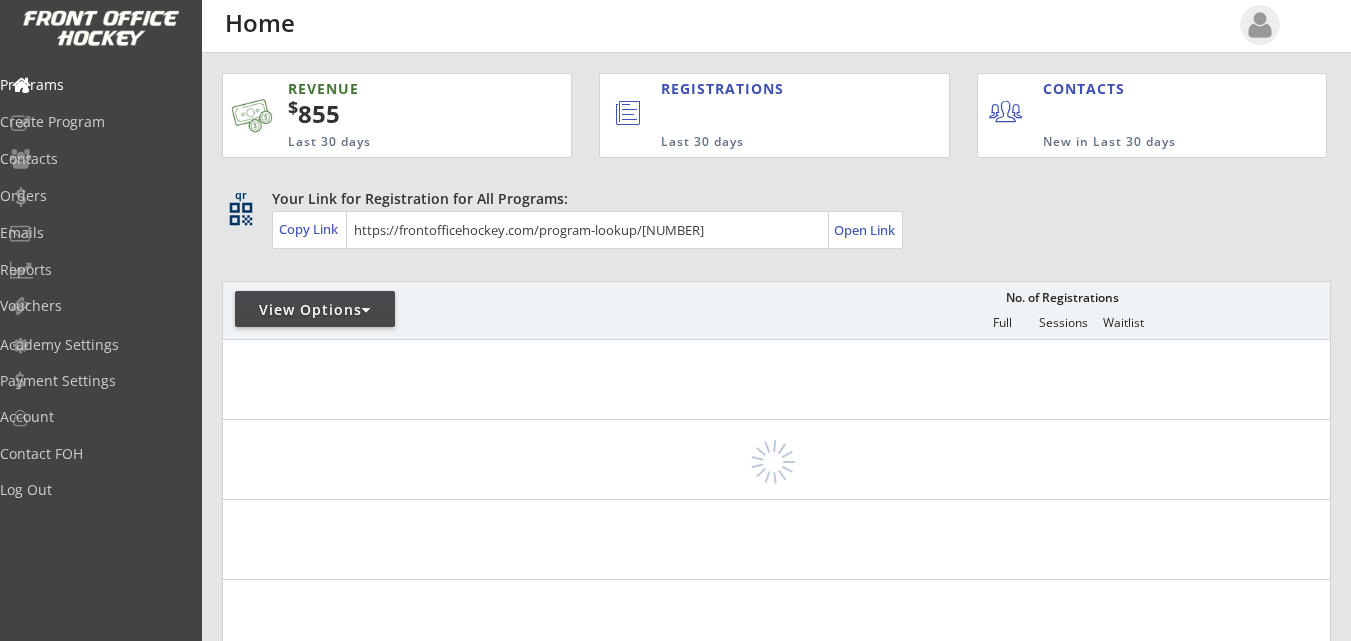 scroll, scrollTop: 0, scrollLeft: 0, axis: both 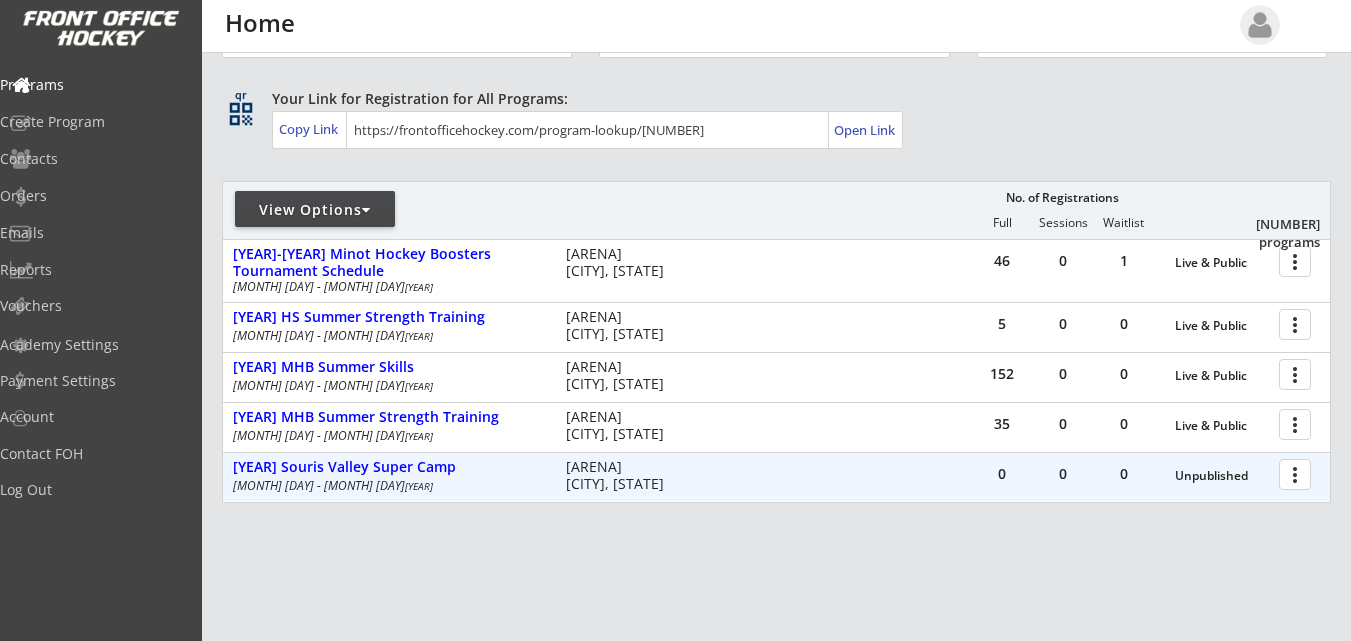 click at bounding box center [1298, 473] 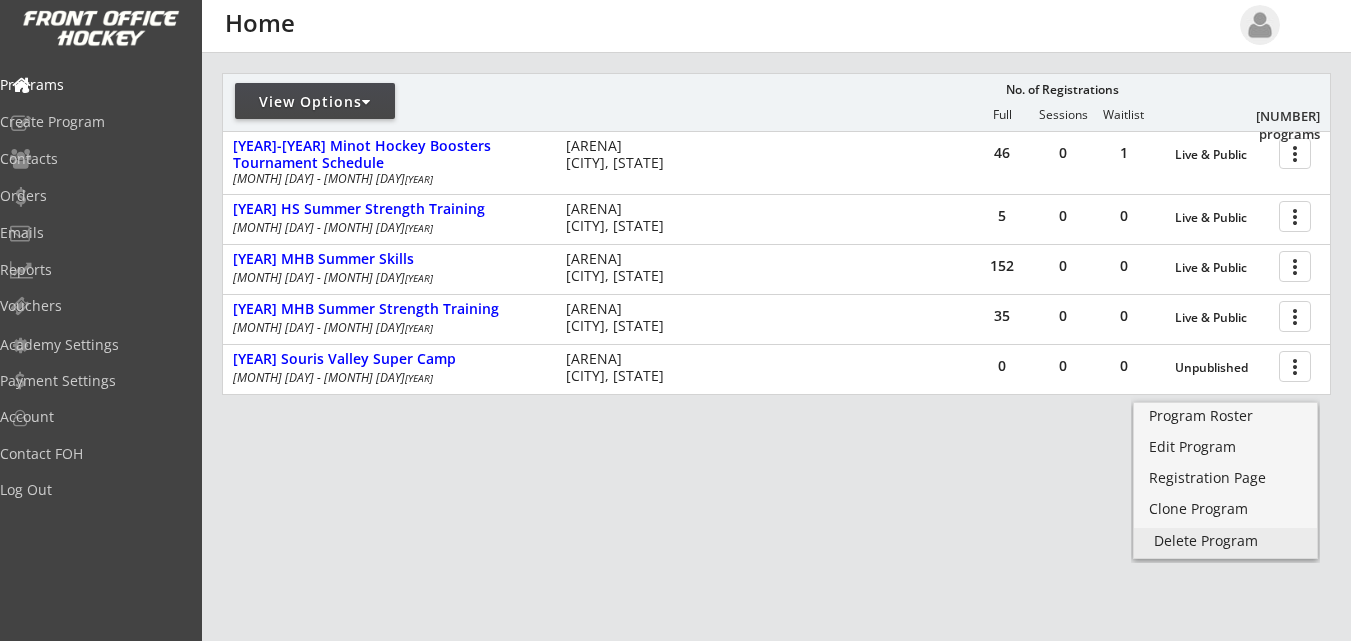 scroll, scrollTop: 212, scrollLeft: 0, axis: vertical 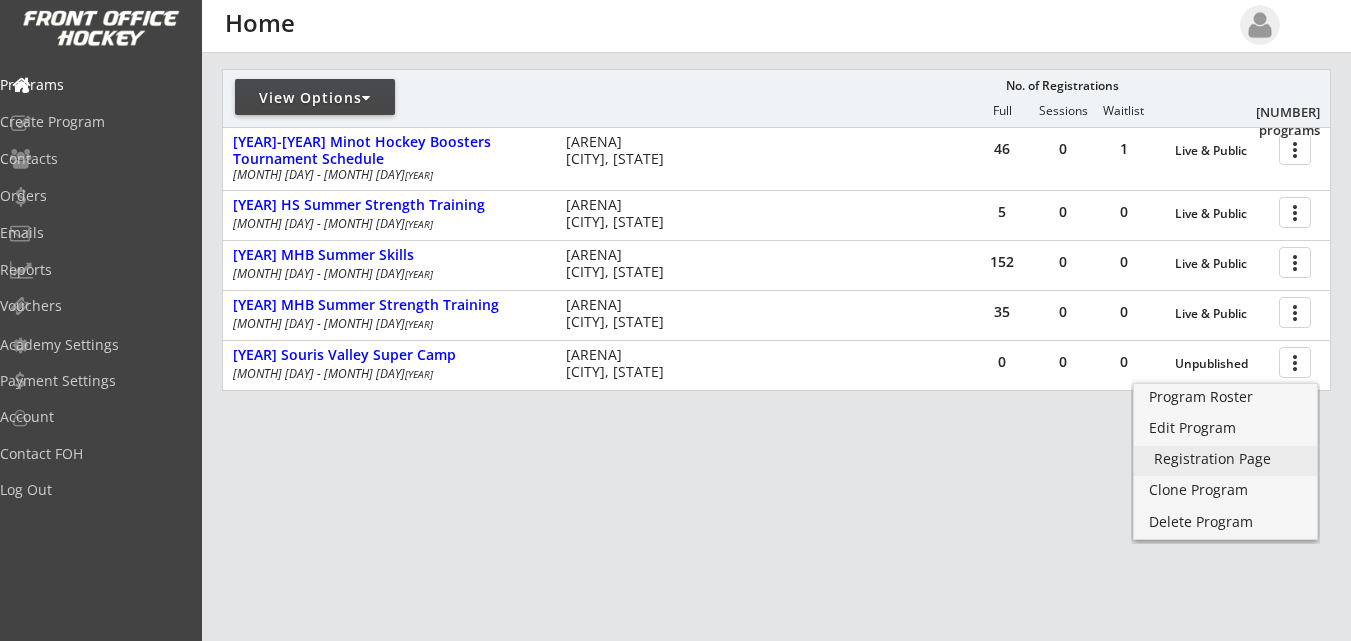 click on "Registration Page" at bounding box center (1225, 459) 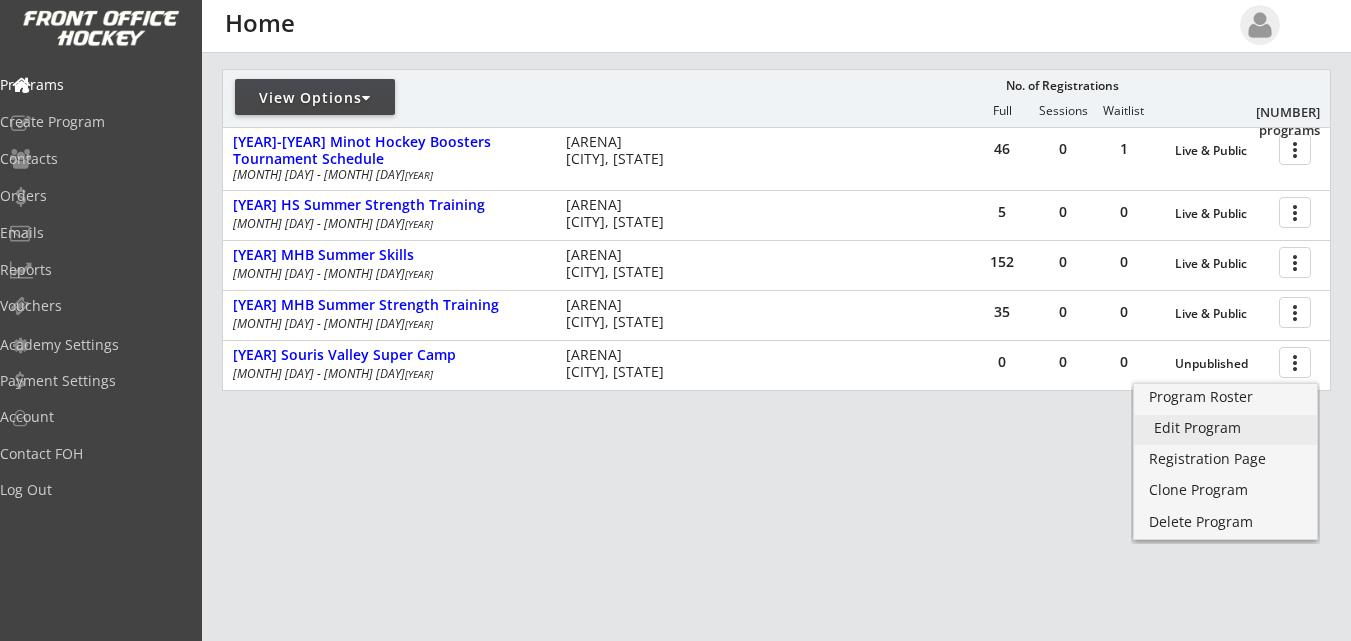 click on "Edit Program" at bounding box center [1225, 428] 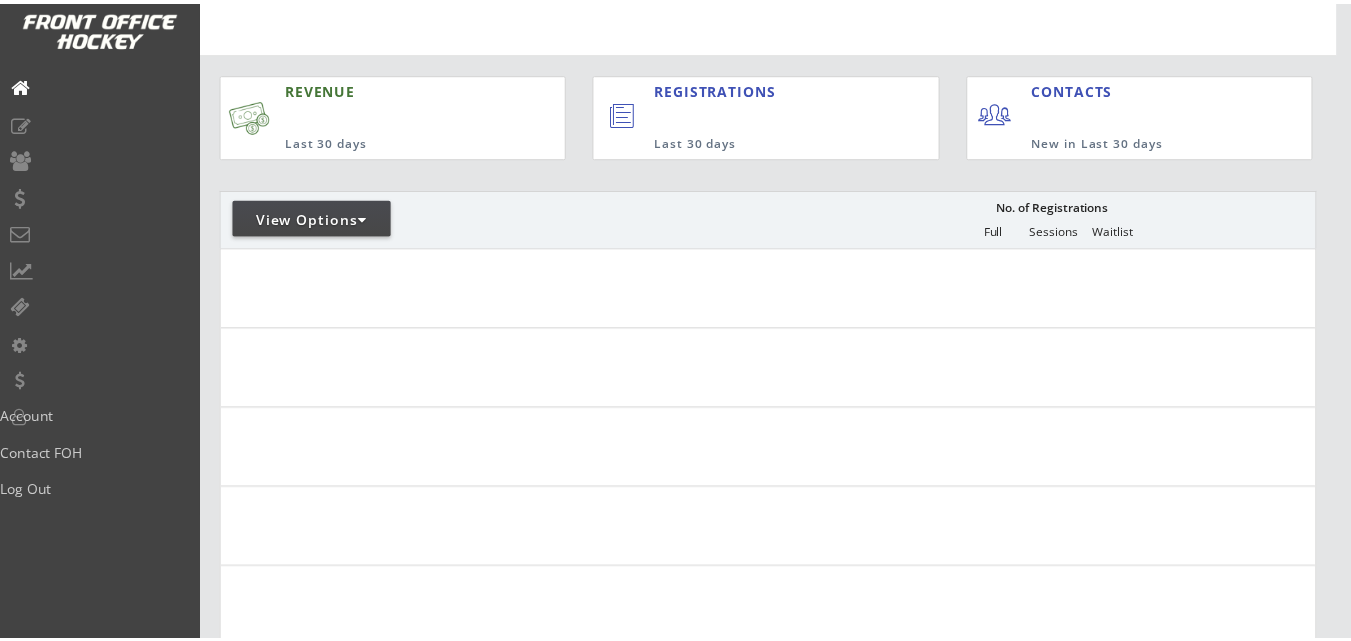 scroll, scrollTop: 0, scrollLeft: 0, axis: both 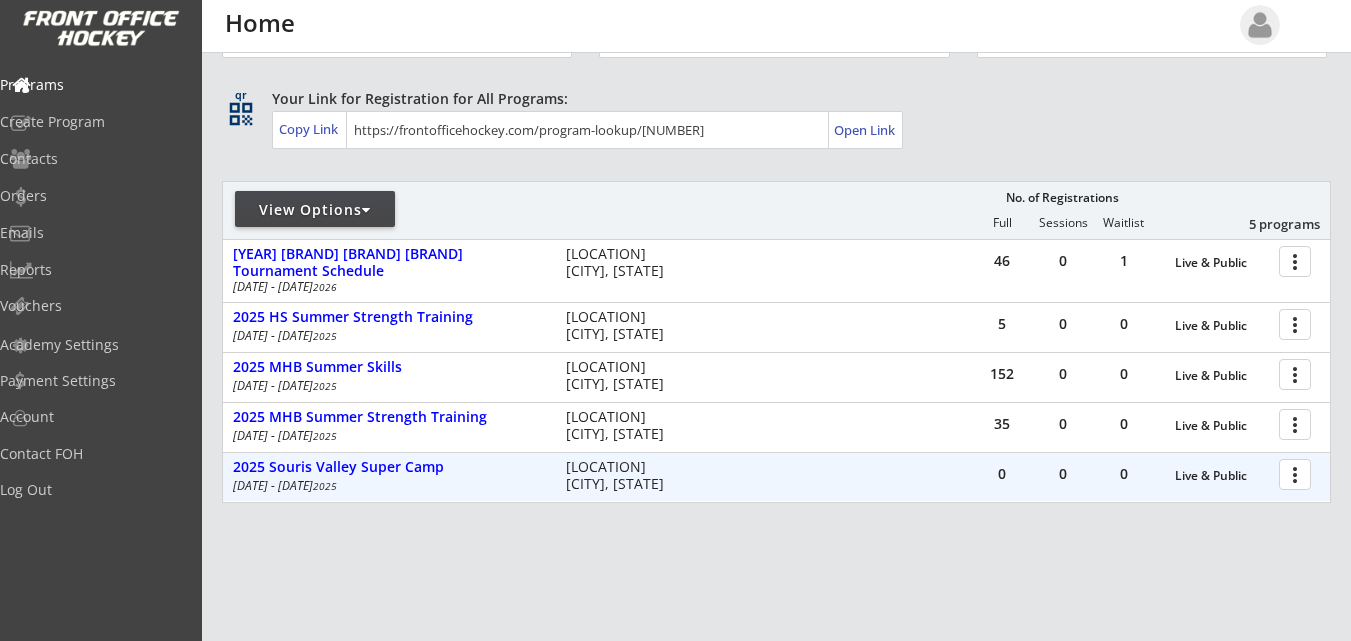 click at bounding box center [1298, 473] 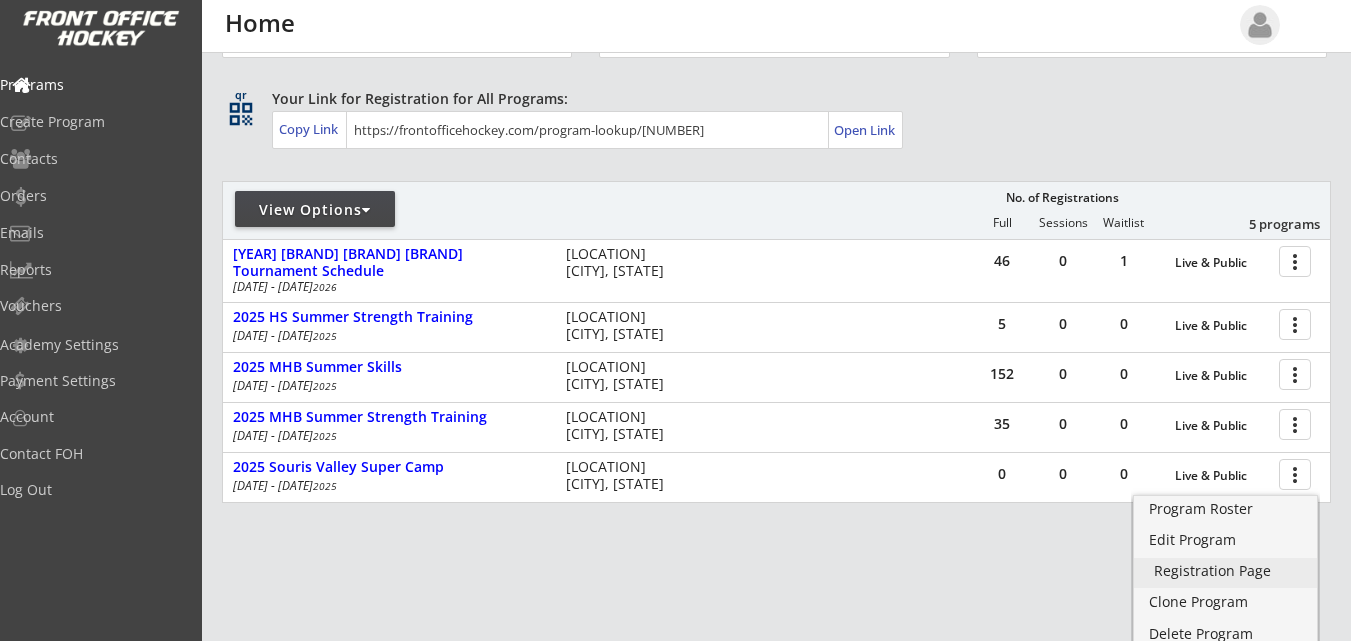 click on "Registration Page" at bounding box center (1225, 571) 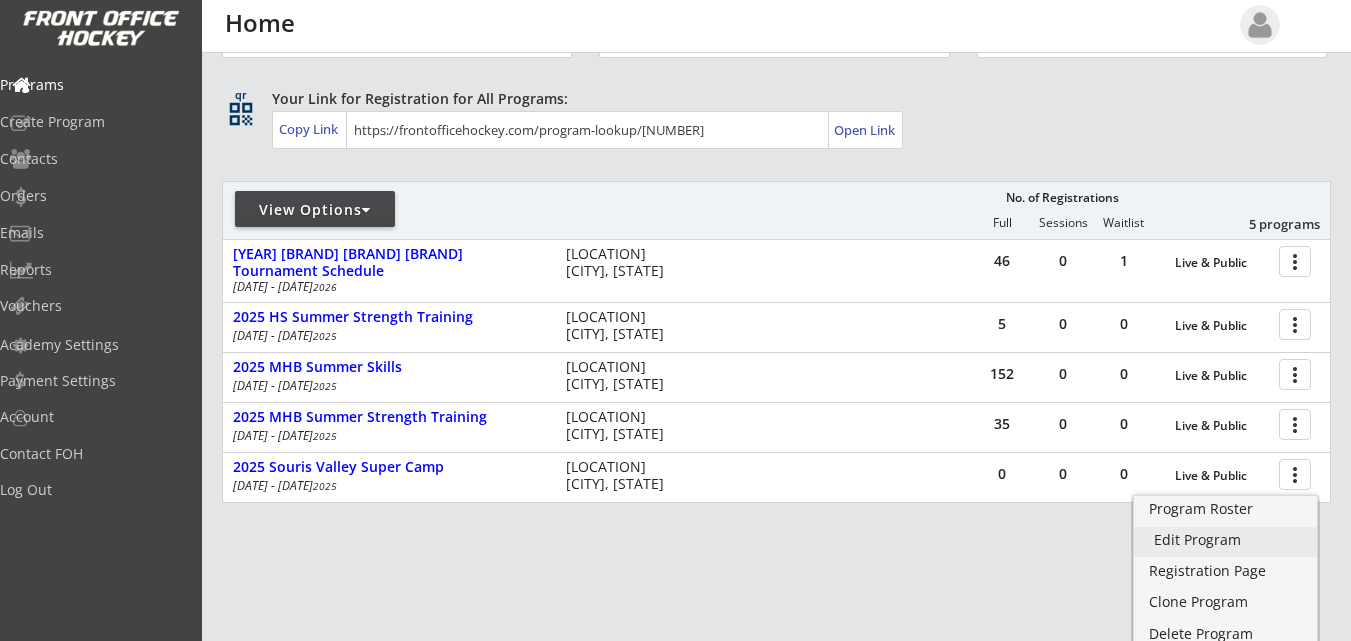 click on "Edit Program" at bounding box center (1225, 540) 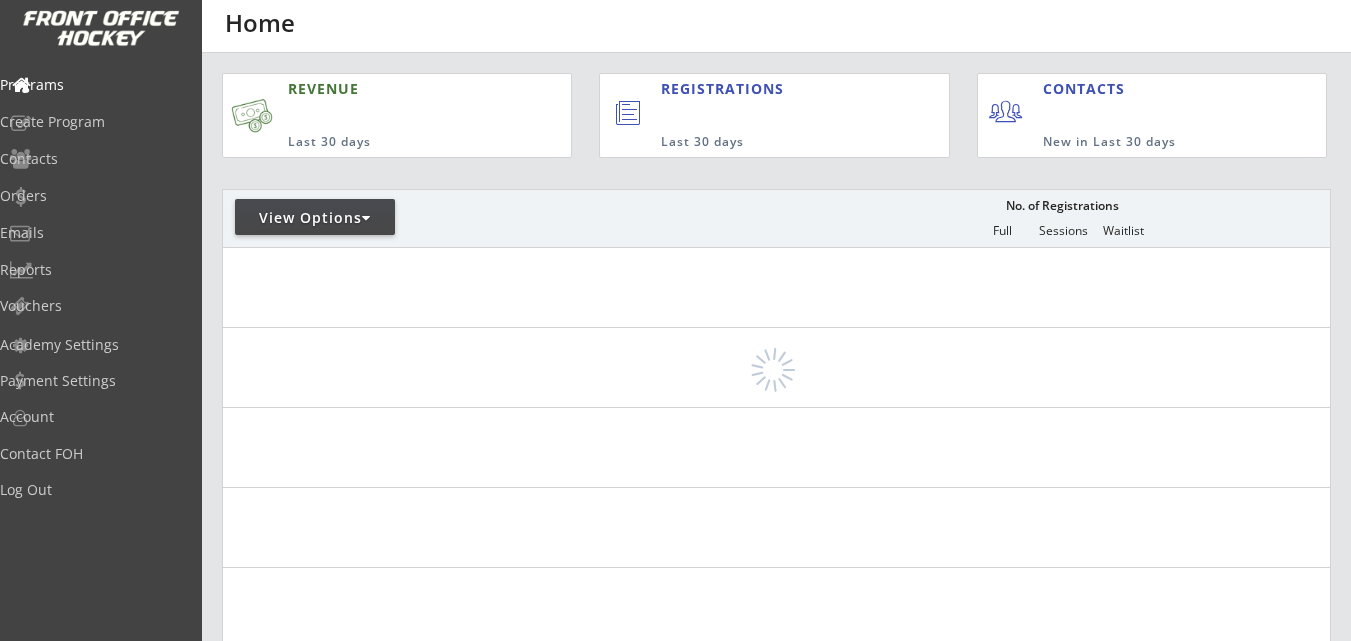 scroll, scrollTop: 0, scrollLeft: 0, axis: both 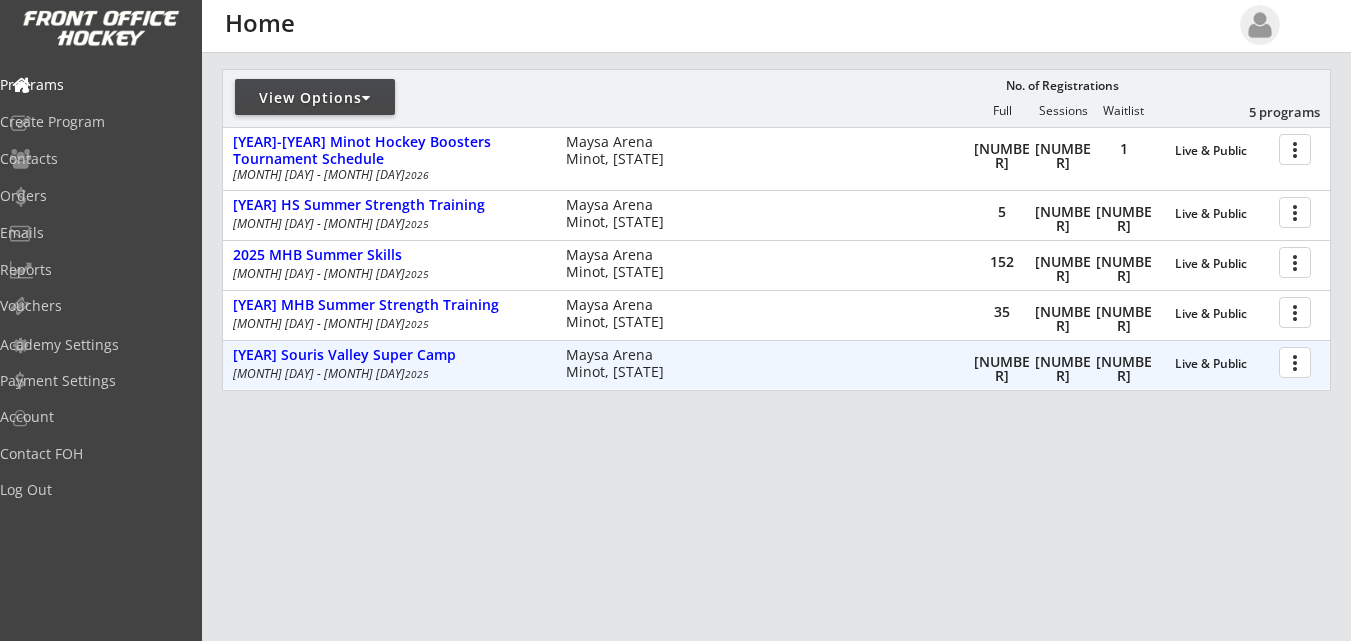 click at bounding box center [1298, 361] 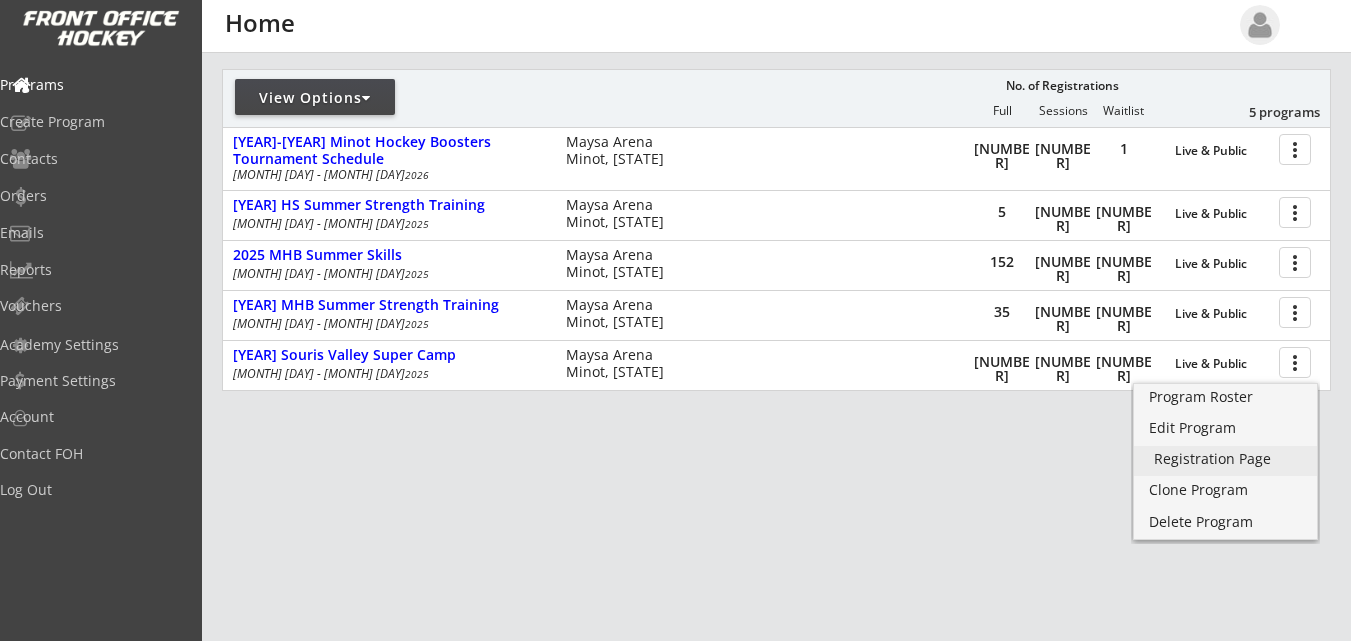 click on "Registration Page" at bounding box center [1225, 459] 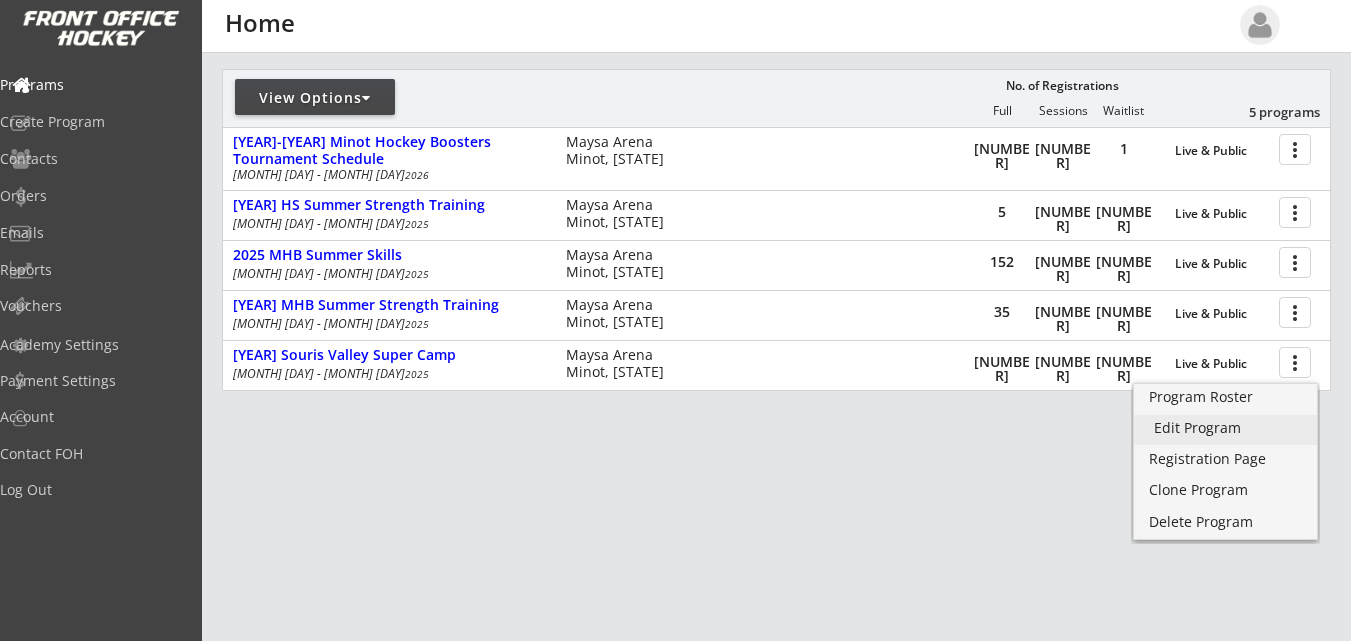 click on "Edit Program" at bounding box center (1225, 428) 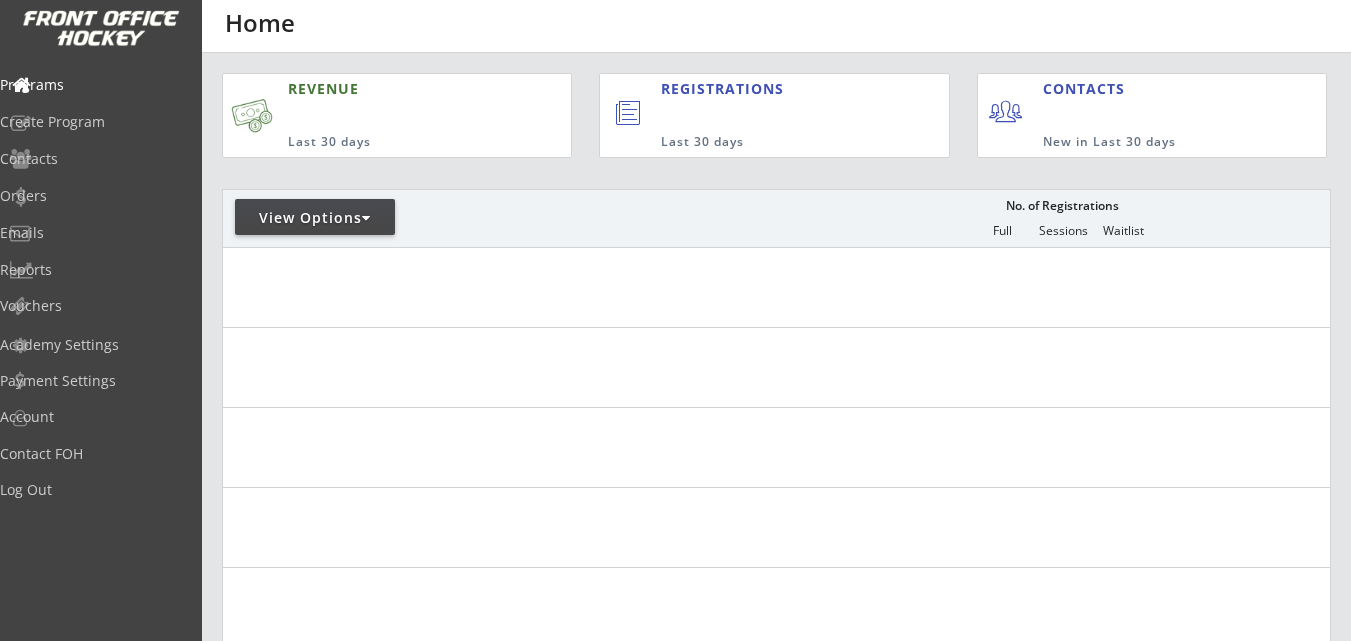 scroll, scrollTop: 0, scrollLeft: 0, axis: both 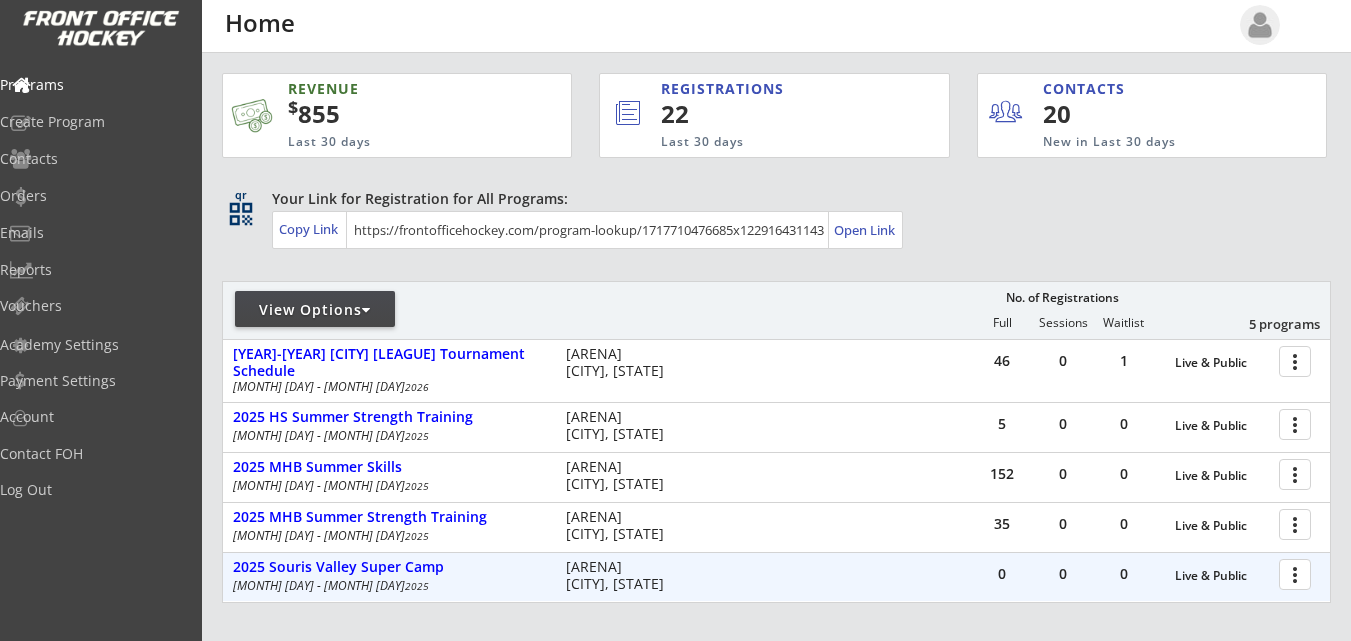 click at bounding box center (1298, 573) 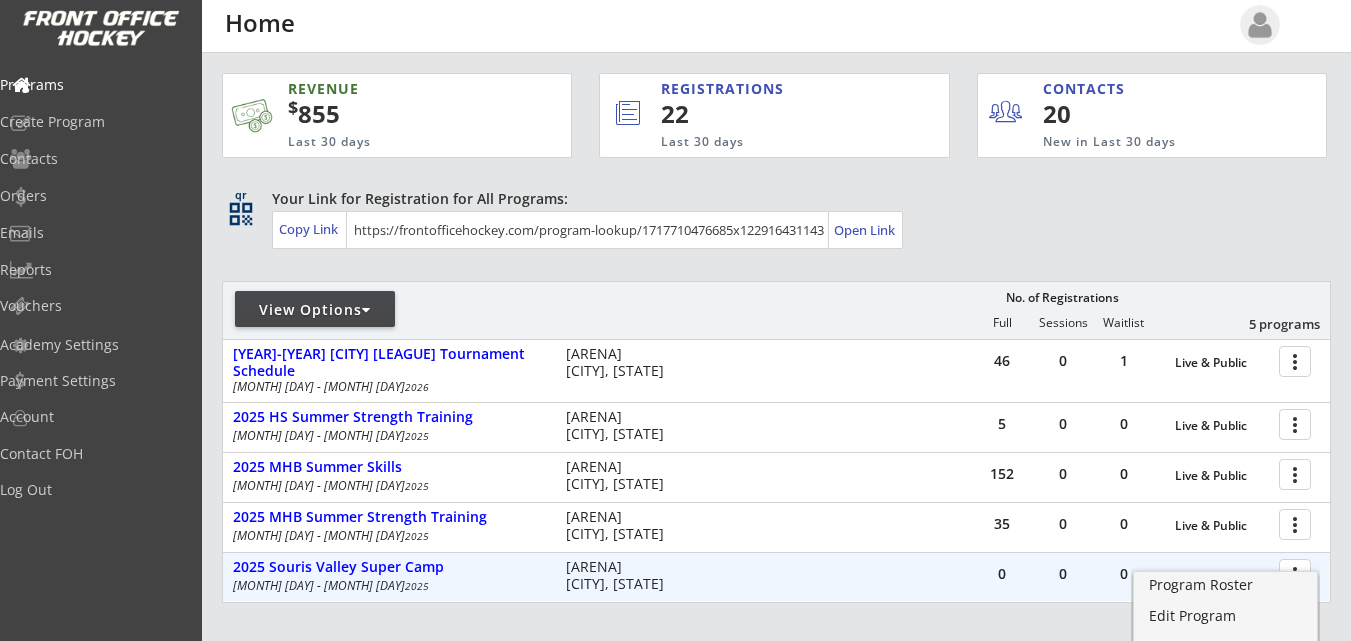 scroll, scrollTop: 200, scrollLeft: 0, axis: vertical 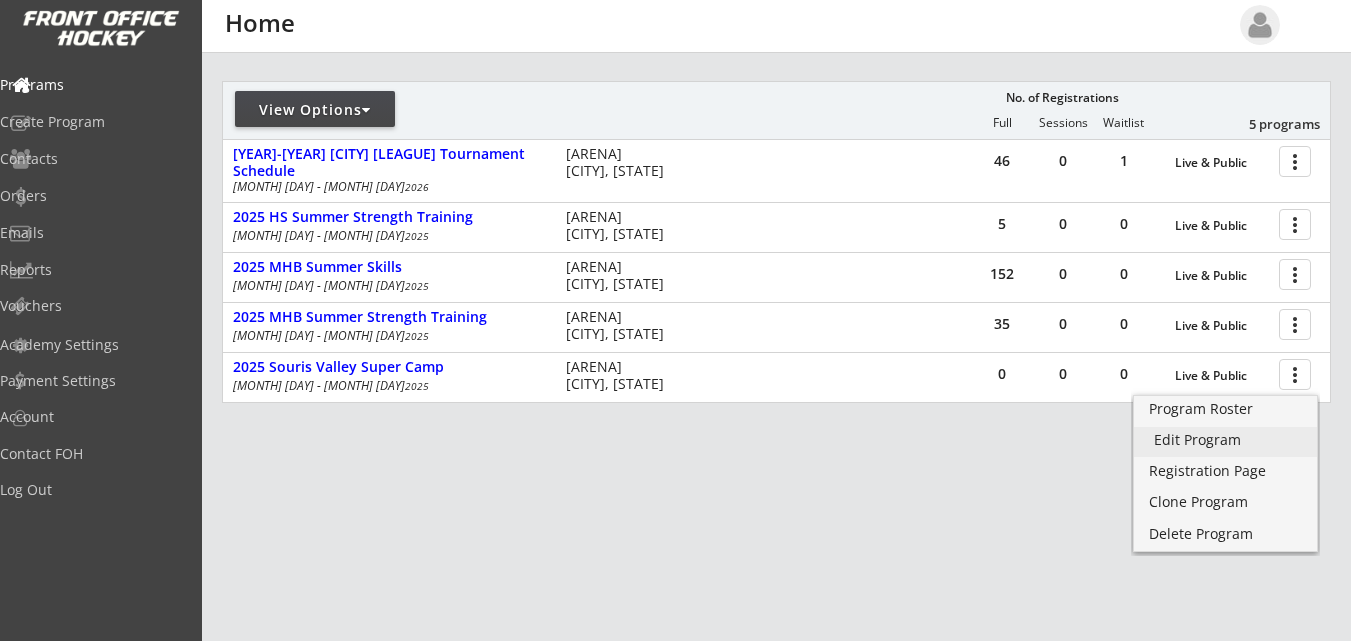click on "Edit Program" at bounding box center [1225, 440] 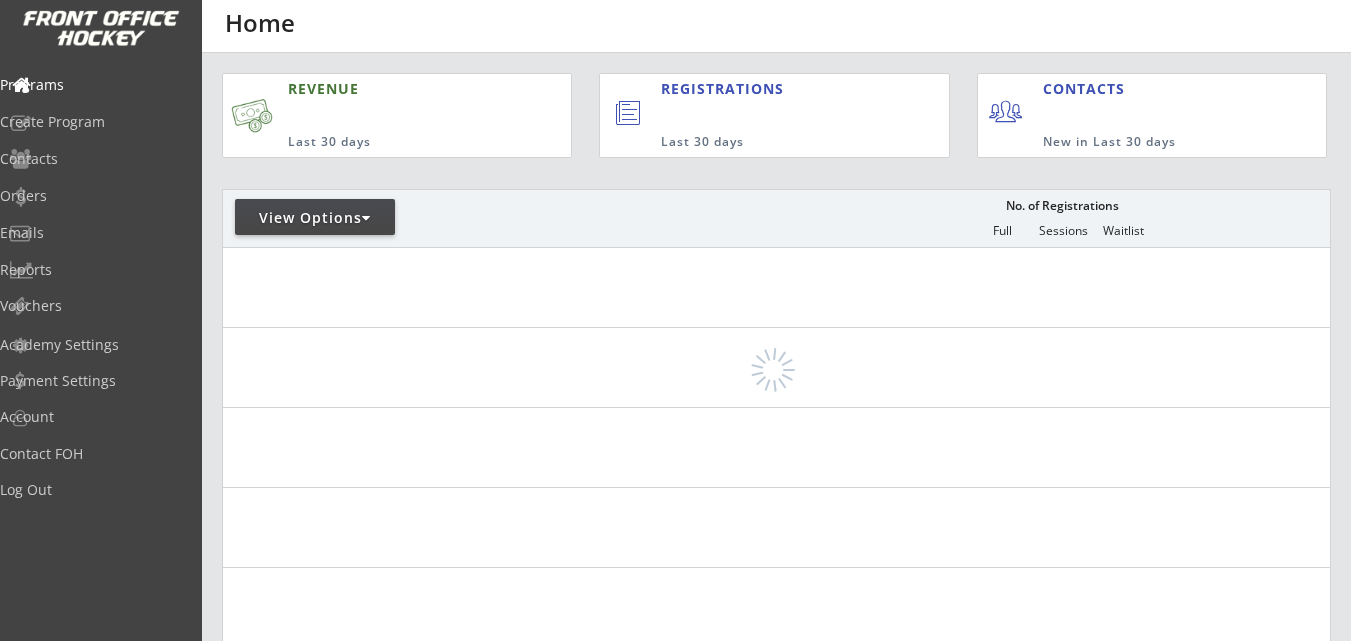 scroll, scrollTop: 0, scrollLeft: 0, axis: both 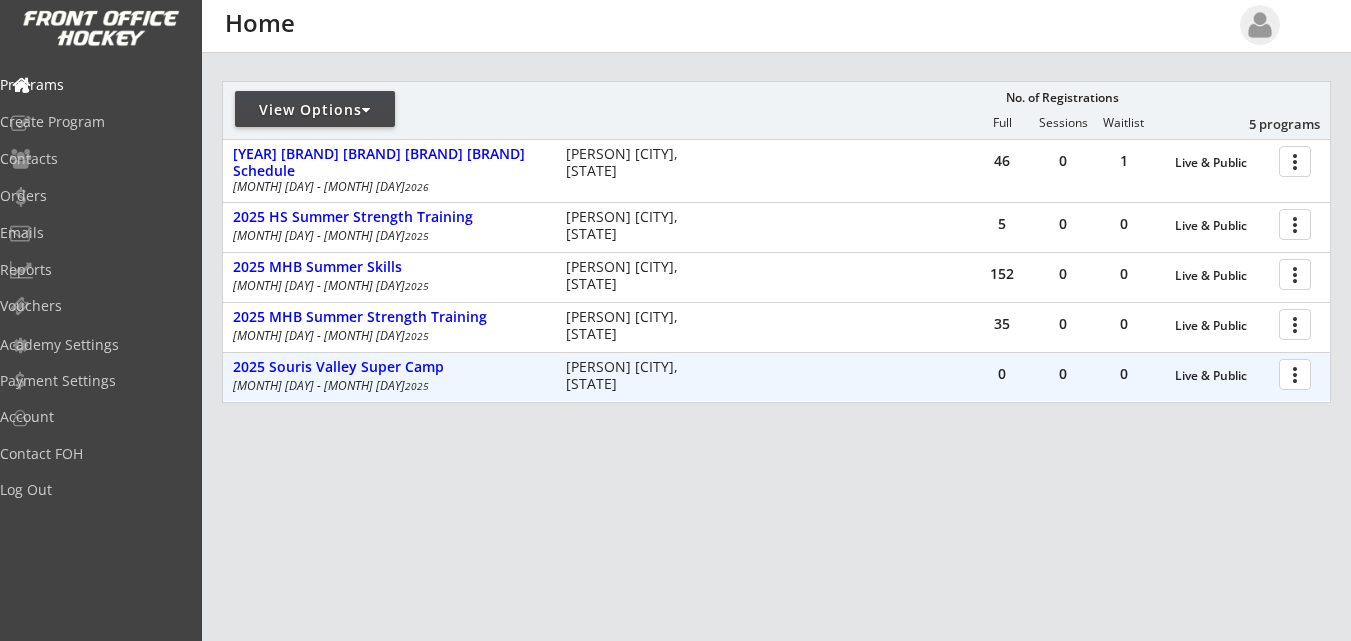 click at bounding box center (1298, 373) 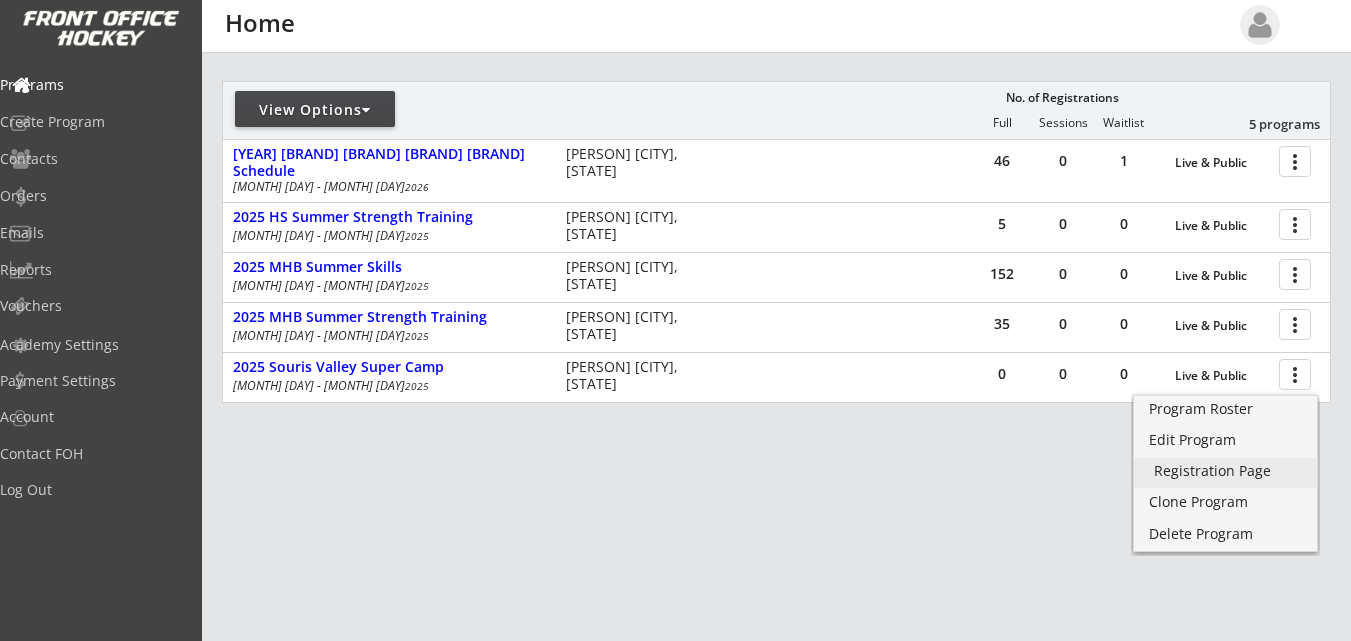 click on "Registration Page" at bounding box center [1225, 471] 